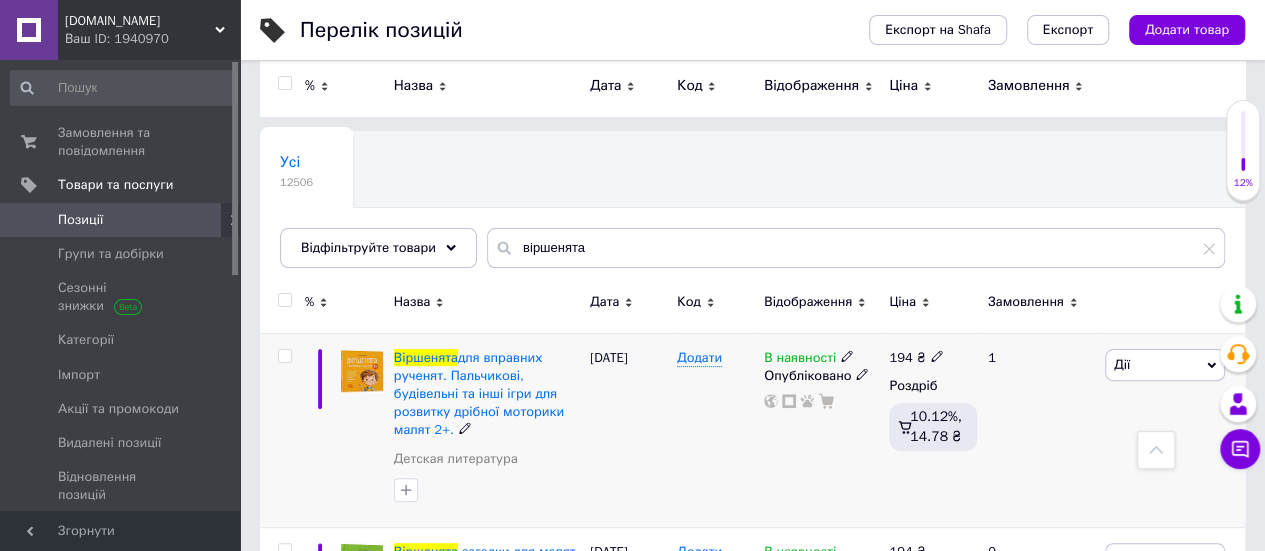 scroll, scrollTop: 0, scrollLeft: 0, axis: both 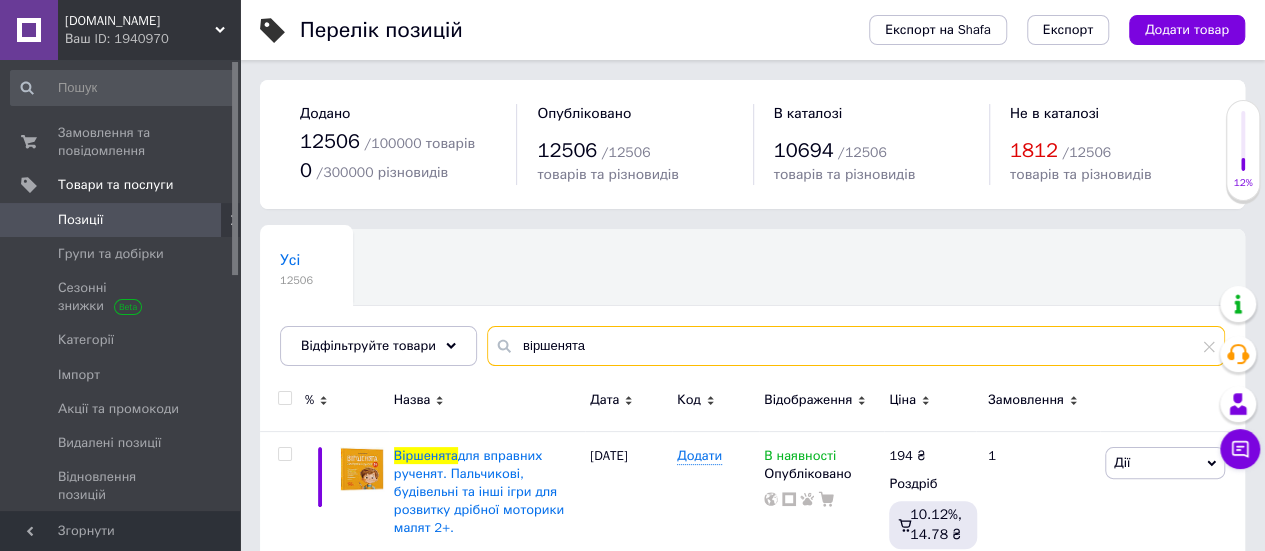 drag, startPoint x: 600, startPoint y: 349, endPoint x: 0, endPoint y: -118, distance: 760.32166 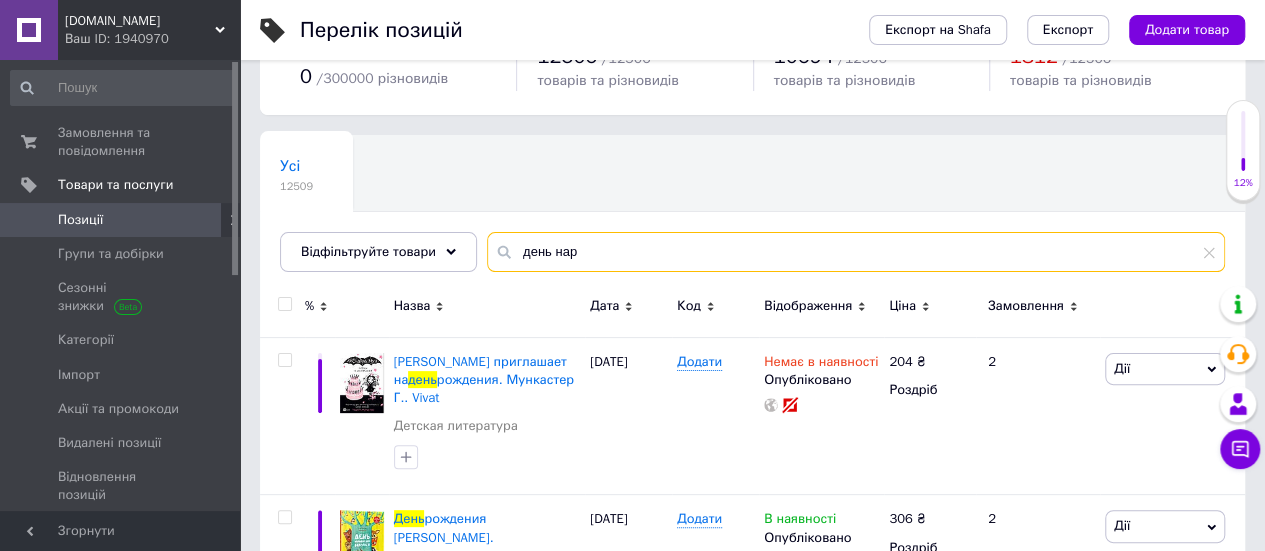 scroll, scrollTop: 200, scrollLeft: 0, axis: vertical 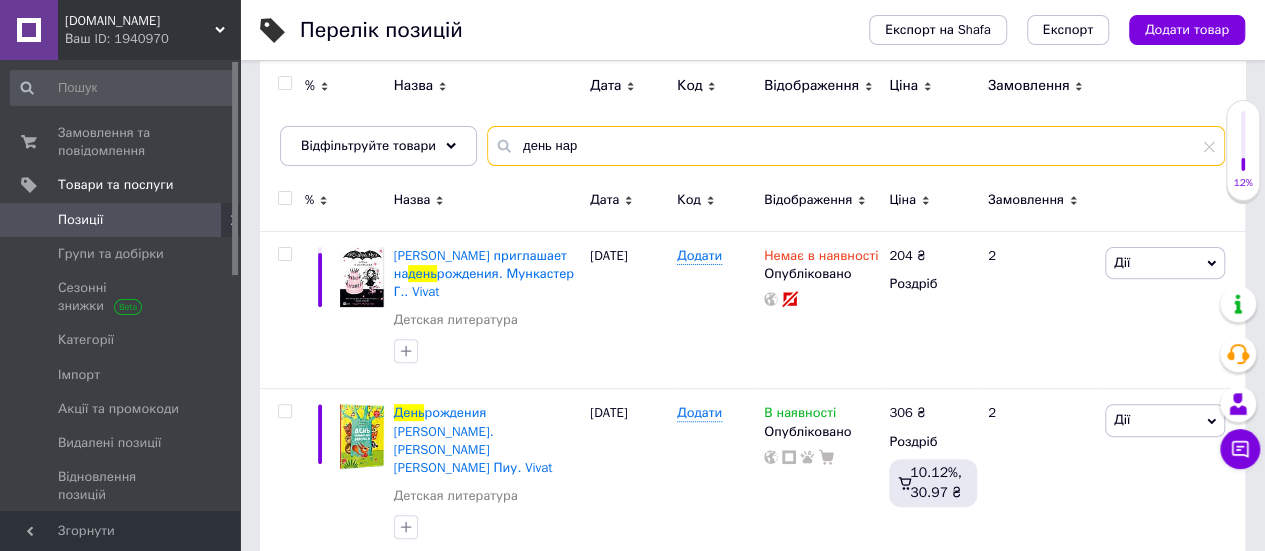 type on "день нар" 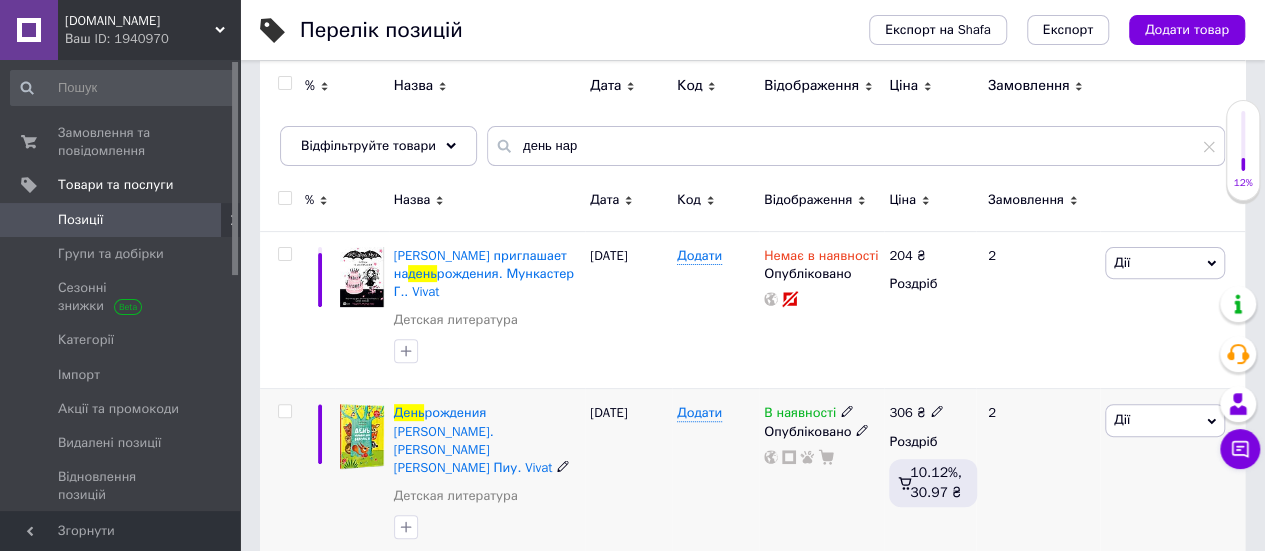 click 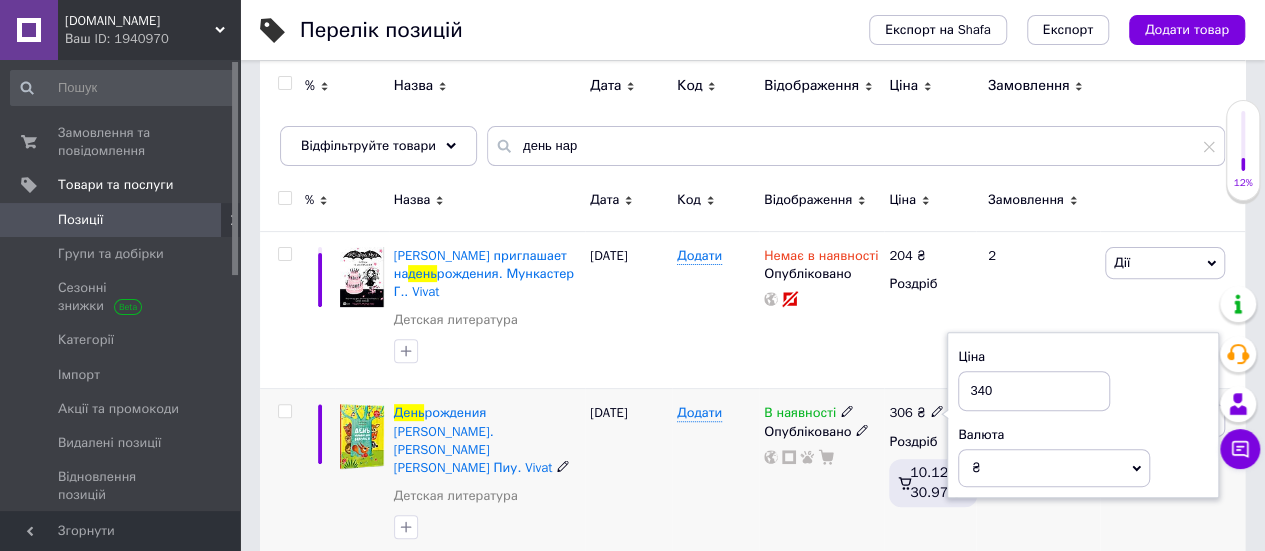 type on "340" 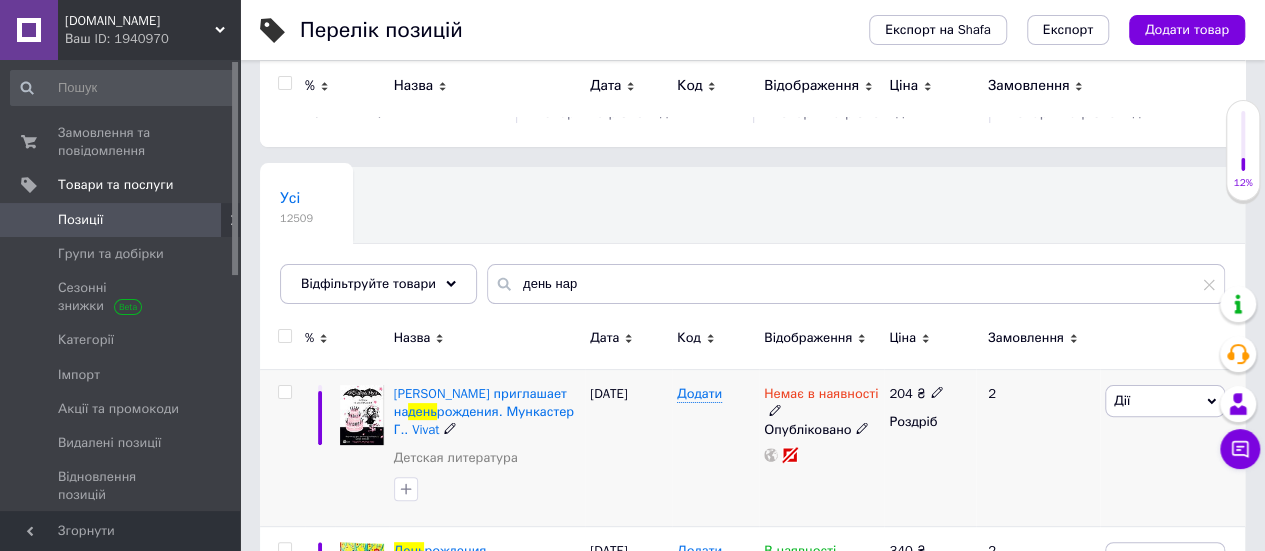 scroll, scrollTop: 0, scrollLeft: 0, axis: both 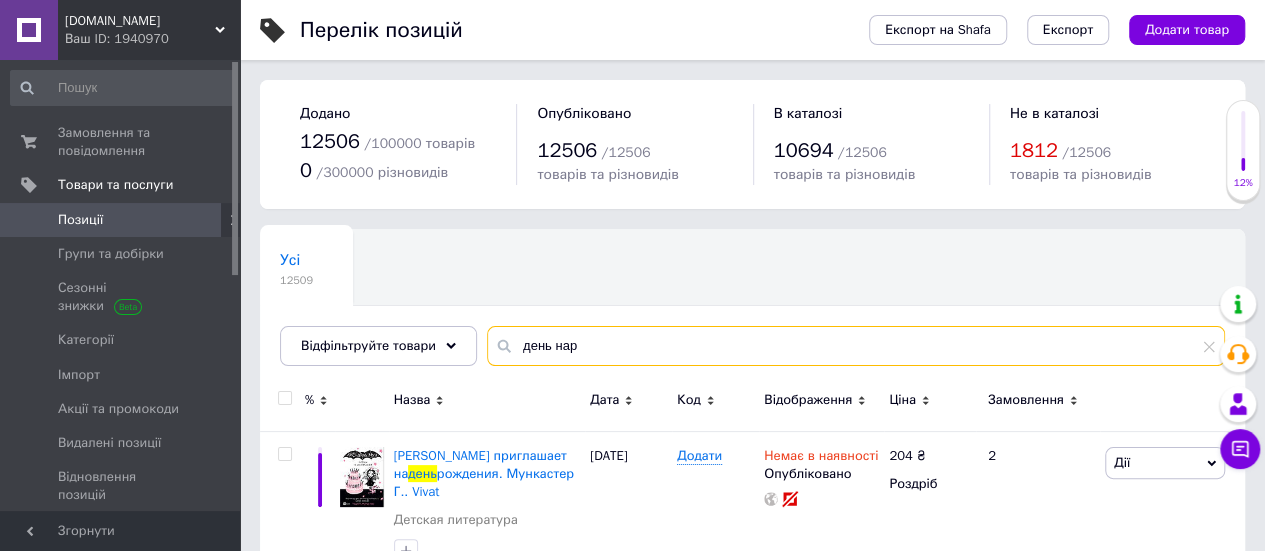 click on "[DOMAIN_NAME] Ваш ID: 1940970 Сайт [DOMAIN_NAME] Кабінет покупця Перевірити стан системи Сторінка на порталі Довідка Вийти Замовлення та повідомлення 0 0 Товари та послуги Позиції Групи та добірки Сезонні знижки Категорії Імпорт Акції та промокоди Видалені позиції Відновлення позицій Характеристики Сповіщення 0 0 Показники роботи компанії Панель управління Відгуки Клієнти Каталог ProSale Аналітика Інструменти веб-майстра та SEO Управління сайтом Гаманець компанії [PERSON_NAME] Тарифи та рахунки Prom топ Згорнути" at bounding box center [632, 533] 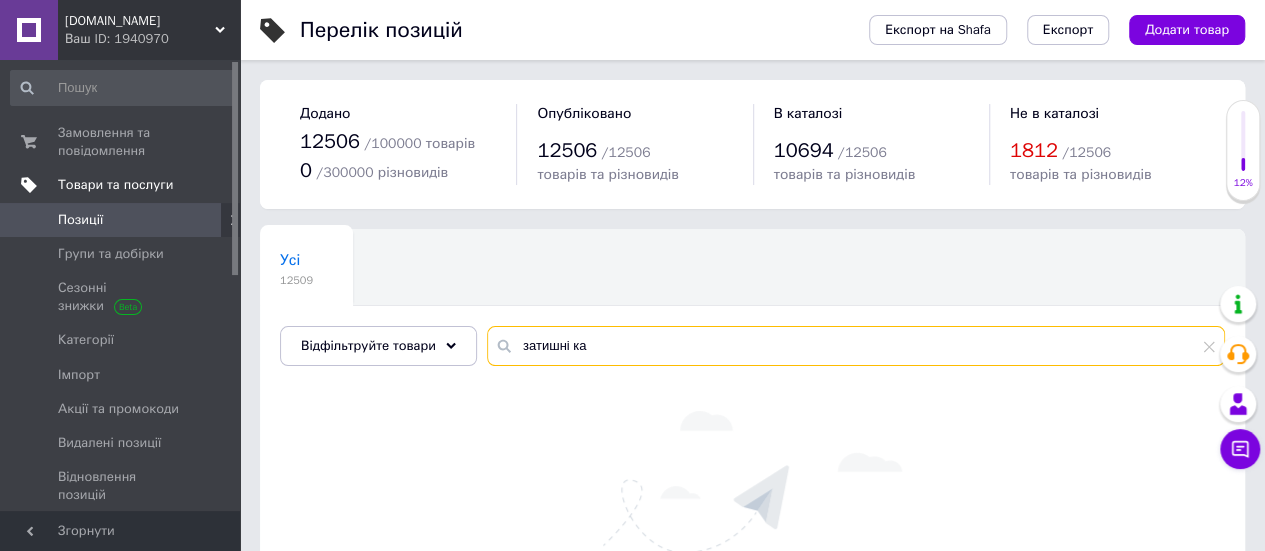 drag, startPoint x: 644, startPoint y: 351, endPoint x: 28, endPoint y: 176, distance: 640.3757 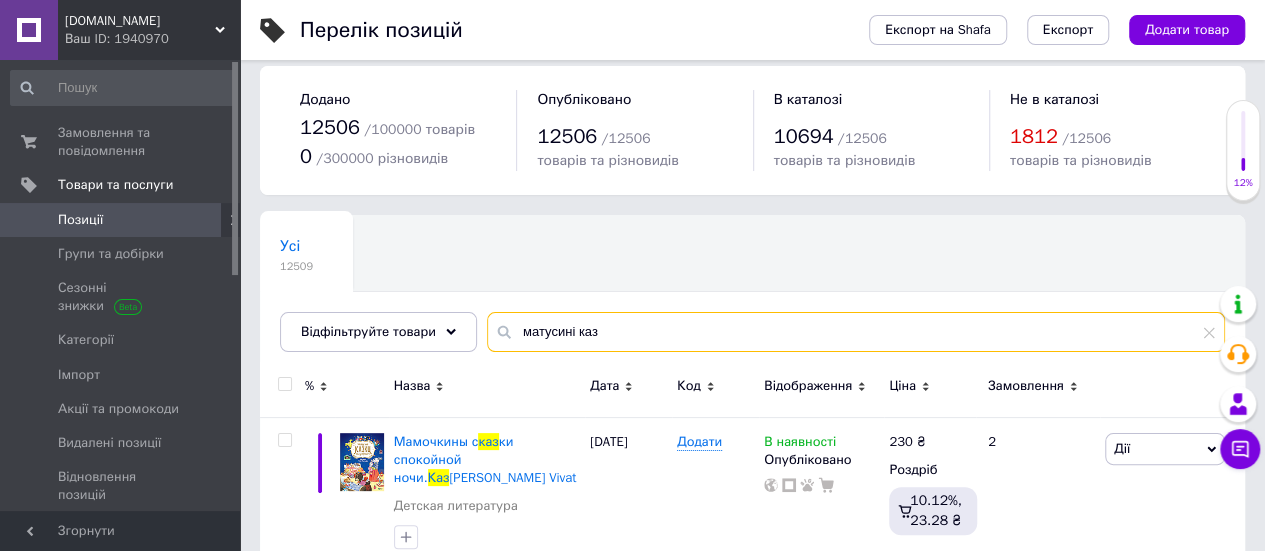 scroll, scrollTop: 100, scrollLeft: 0, axis: vertical 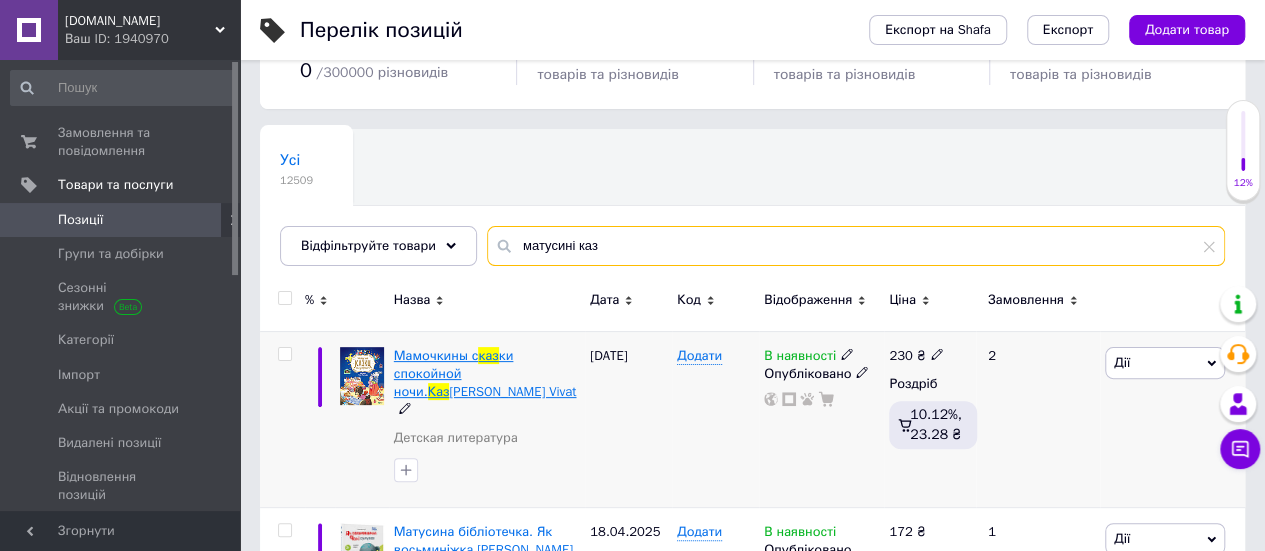 type on "матусині каз" 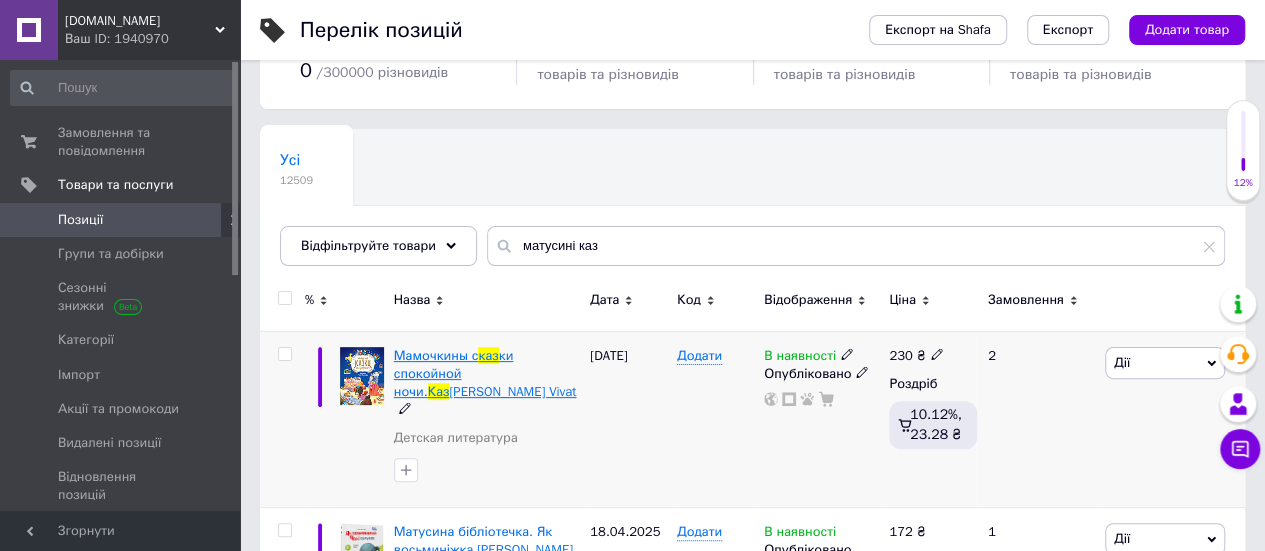 click on "каз" at bounding box center (488, 355) 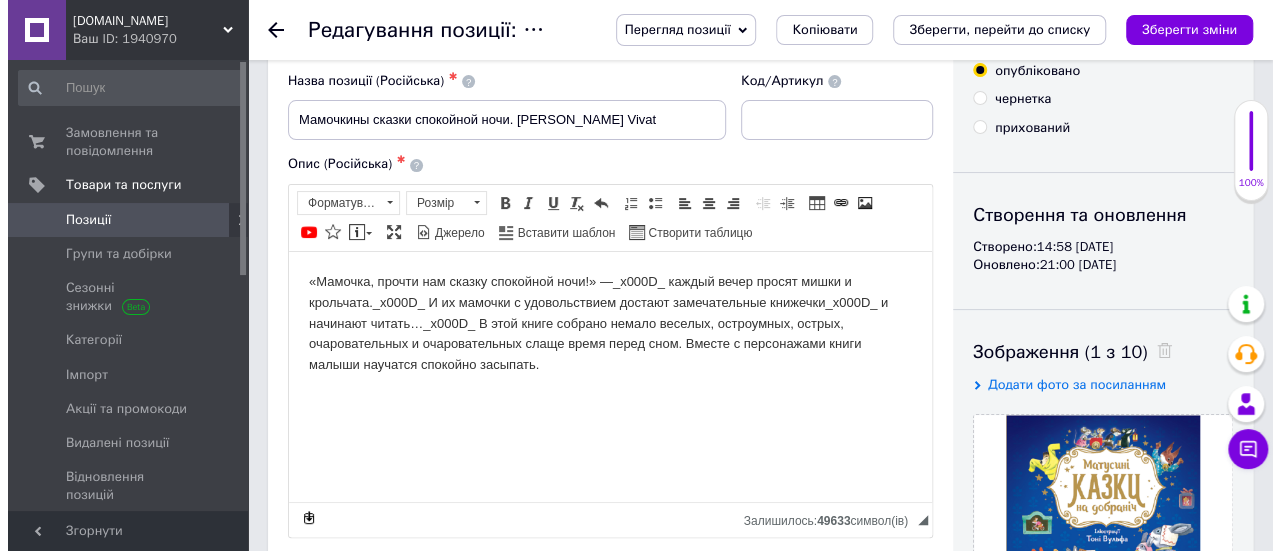 scroll, scrollTop: 200, scrollLeft: 0, axis: vertical 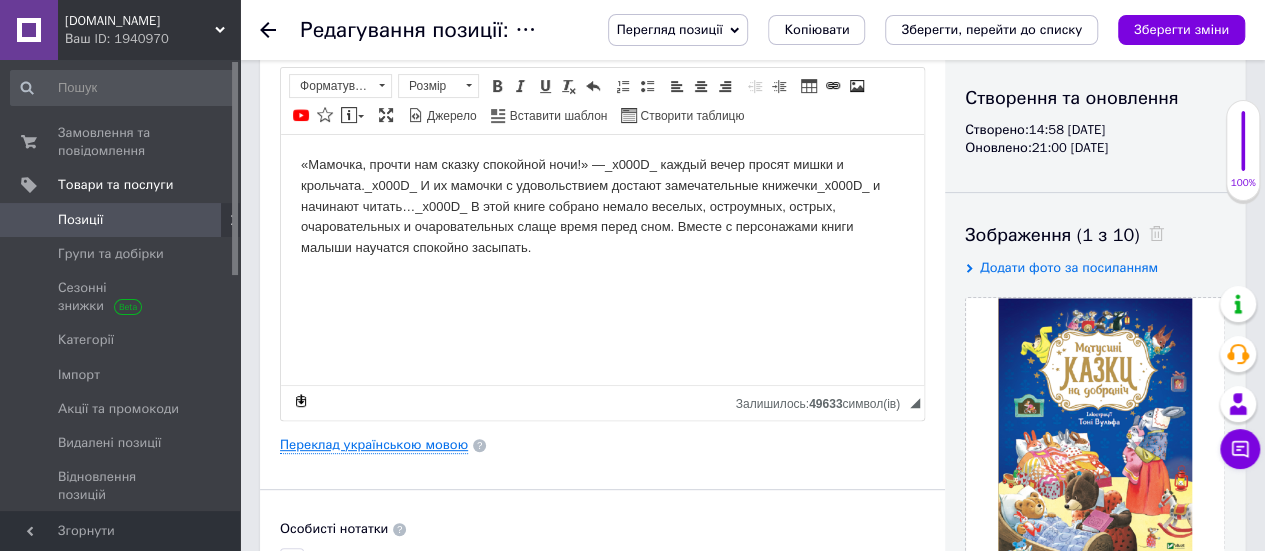 click on "Переклад українською мовою" at bounding box center [374, 445] 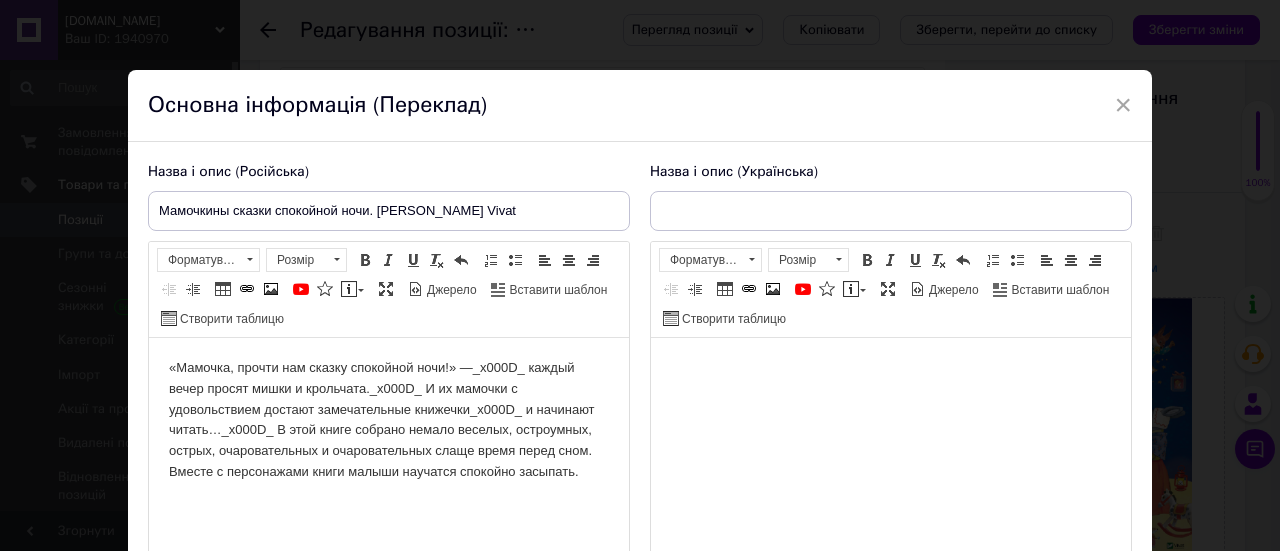 scroll, scrollTop: 0, scrollLeft: 0, axis: both 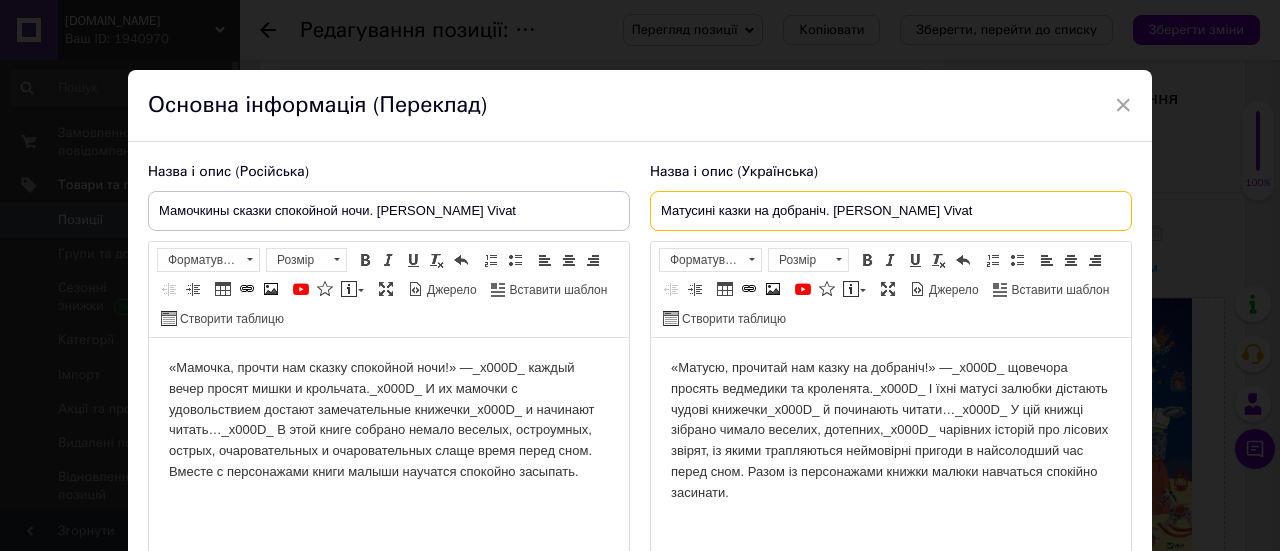 drag, startPoint x: 965, startPoint y: 206, endPoint x: 420, endPoint y: 177, distance: 545.771 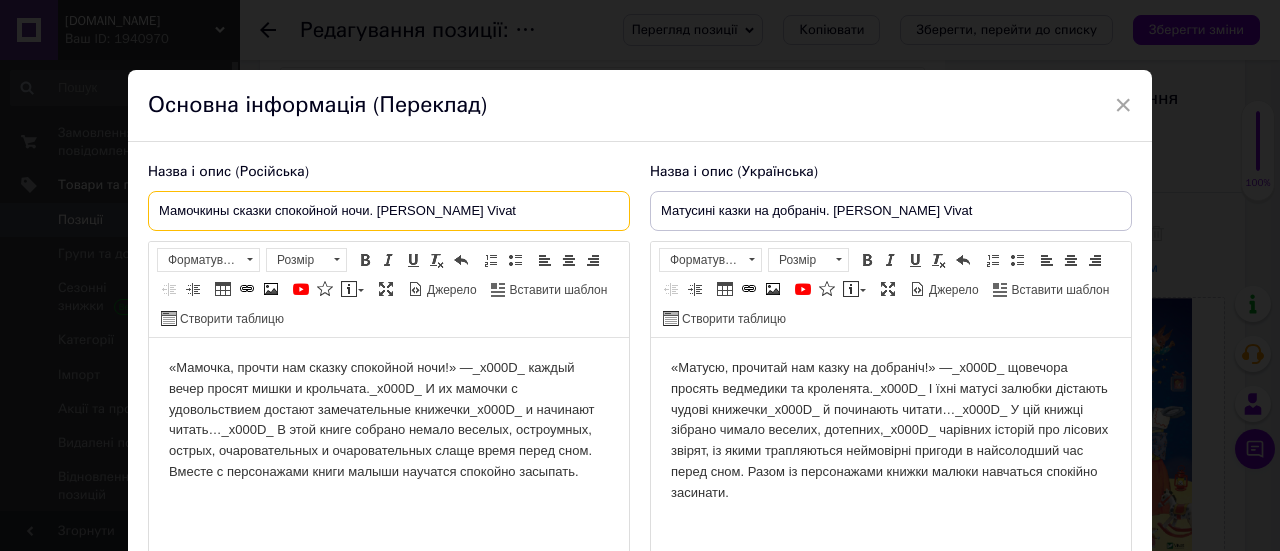 drag, startPoint x: 525, startPoint y: 211, endPoint x: 0, endPoint y: 158, distance: 527.66846 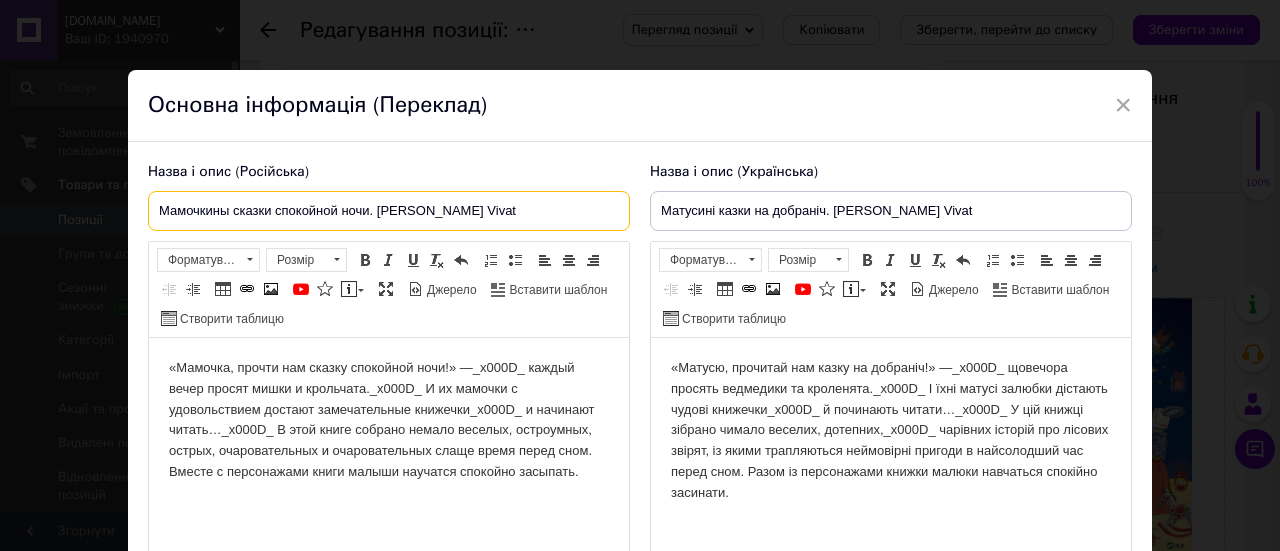 paste on "тусині казки на добраніч. [GEOGRAPHIC_DATA]" 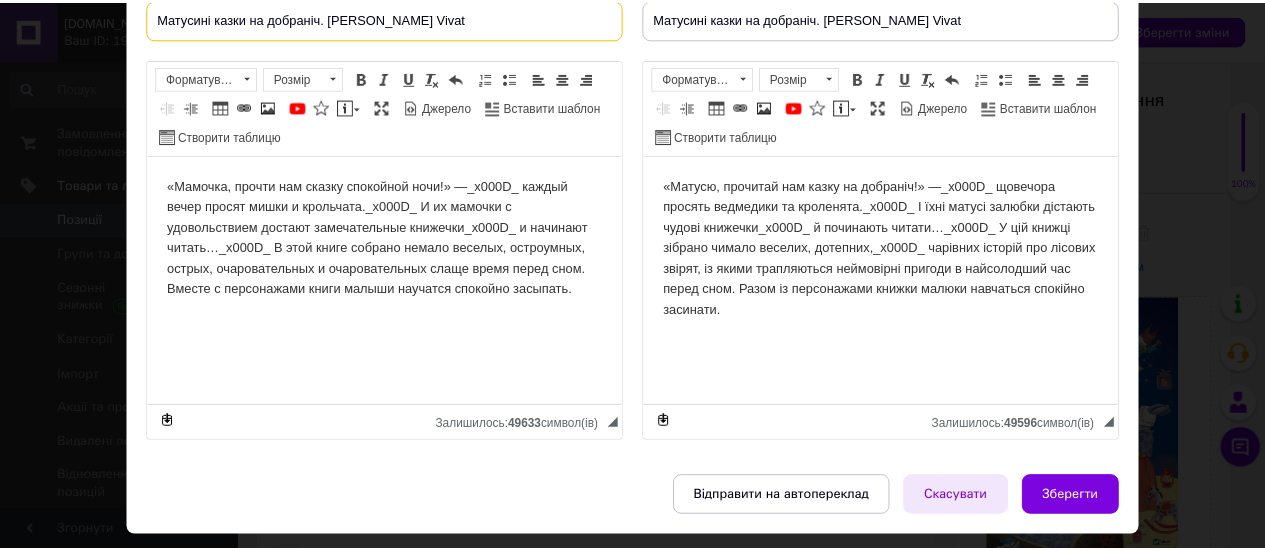 scroll, scrollTop: 243, scrollLeft: 0, axis: vertical 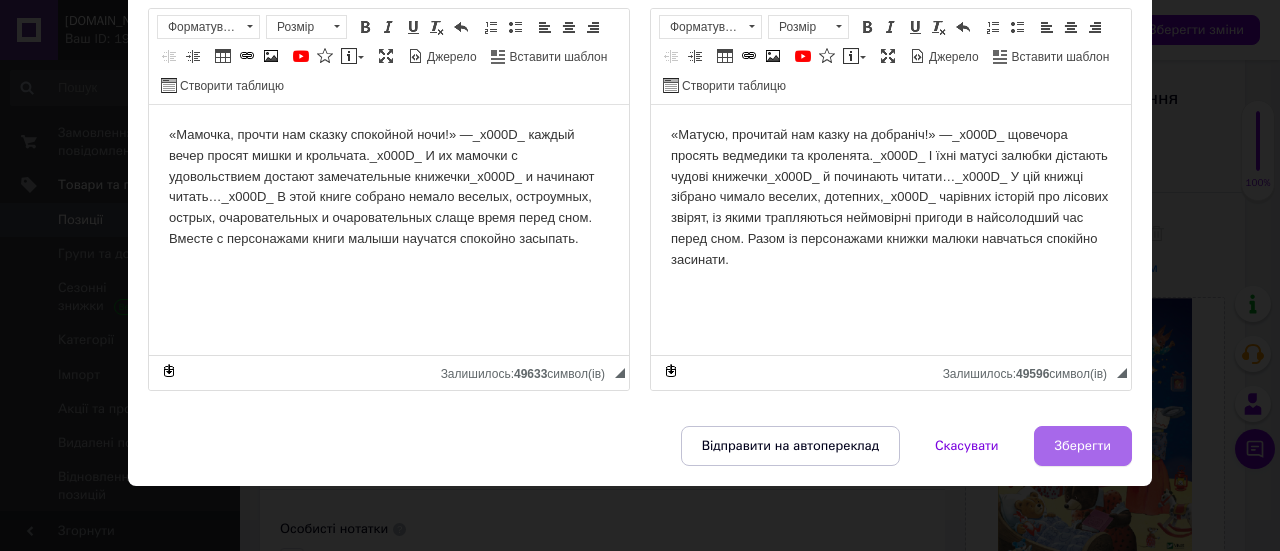 type on "Матусині казки на добраніч. [PERSON_NAME] Vivat" 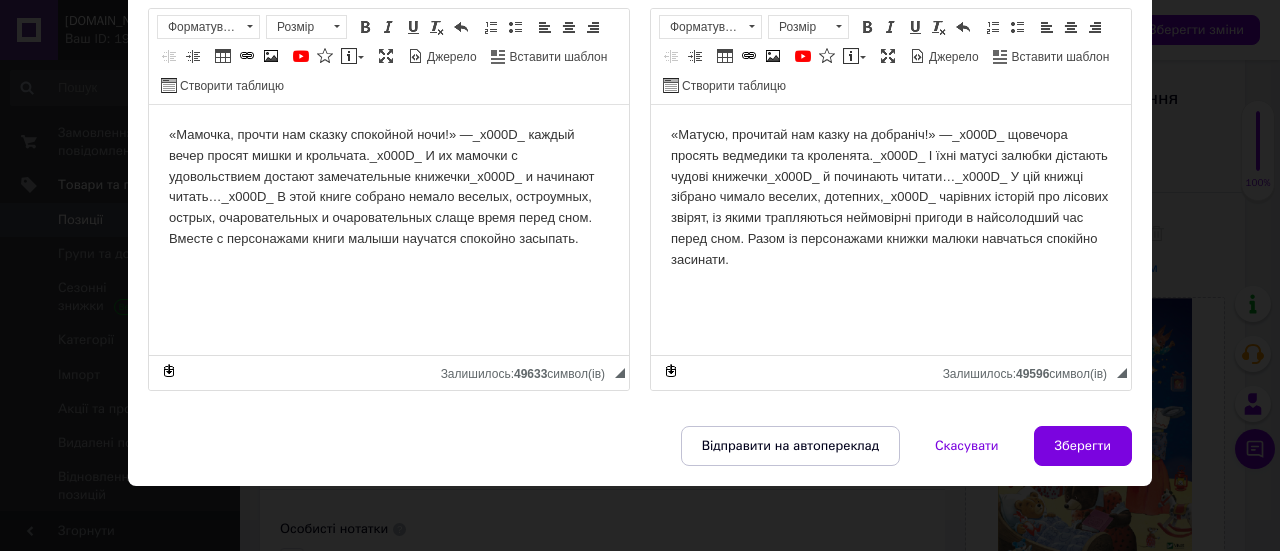 type on "Матусині казки на добраніч. [PERSON_NAME] Vivat" 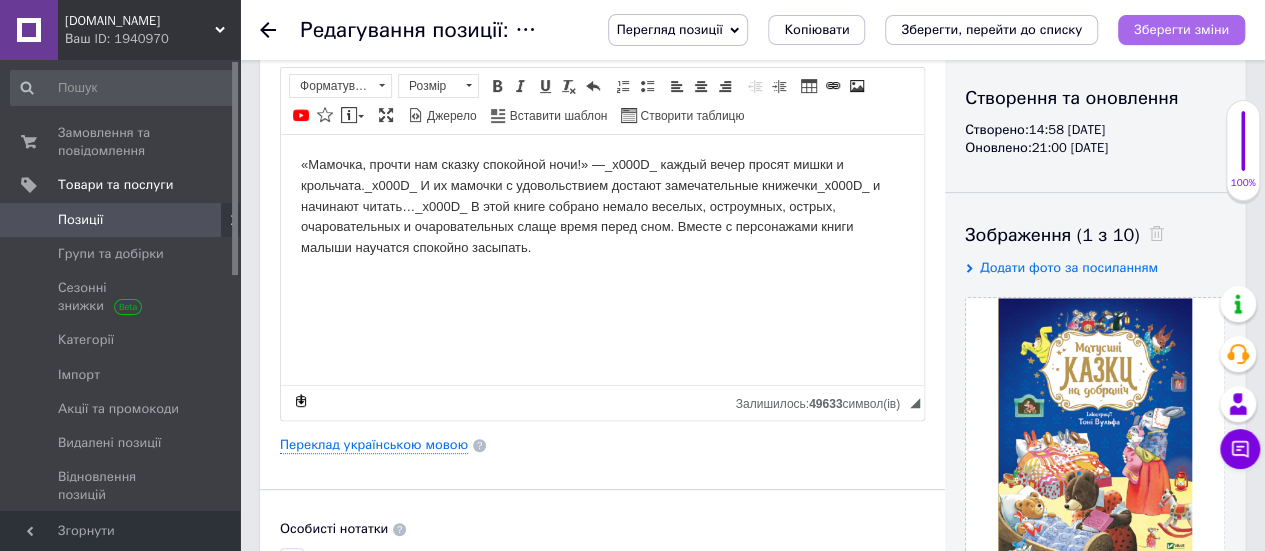 click on "Зберегти зміни" at bounding box center [1181, 29] 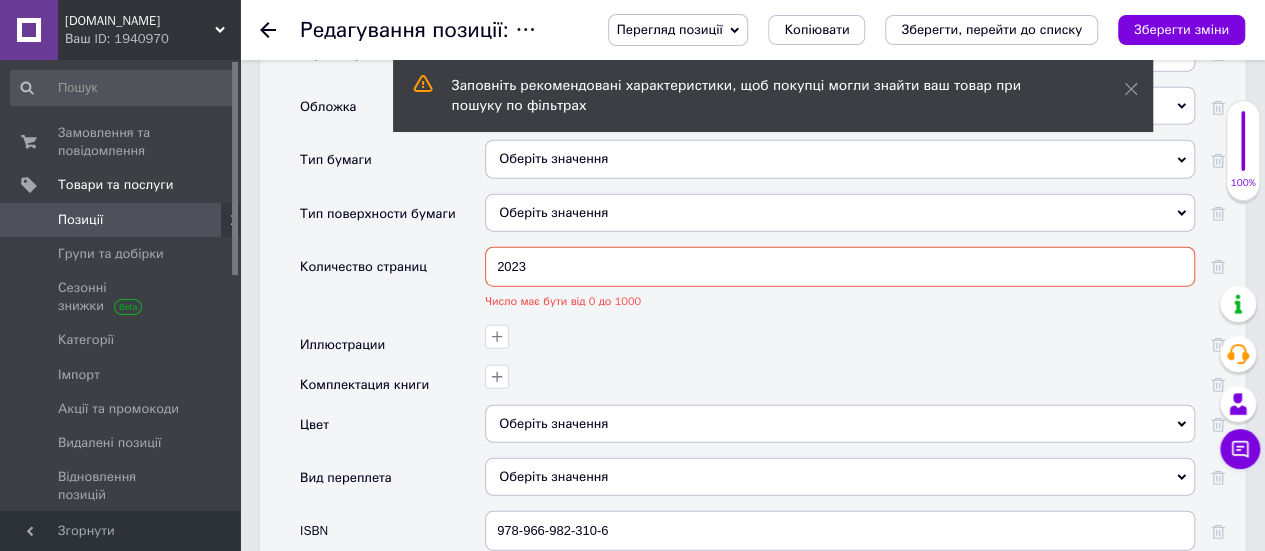 scroll, scrollTop: 2334, scrollLeft: 0, axis: vertical 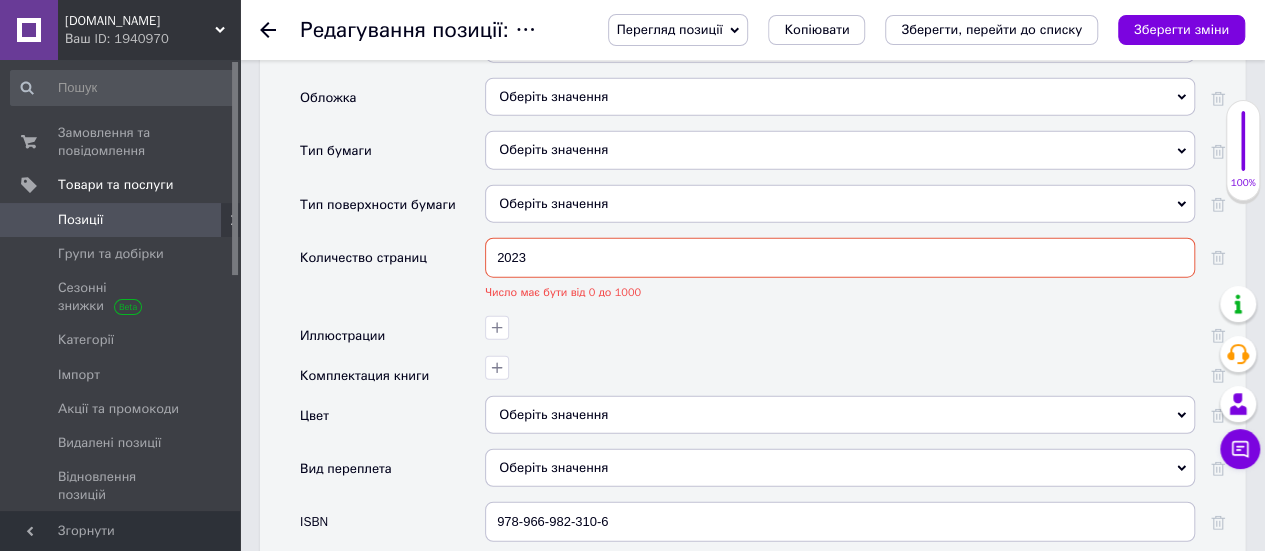 drag, startPoint x: 558, startPoint y: 245, endPoint x: 443, endPoint y: 209, distance: 120.50311 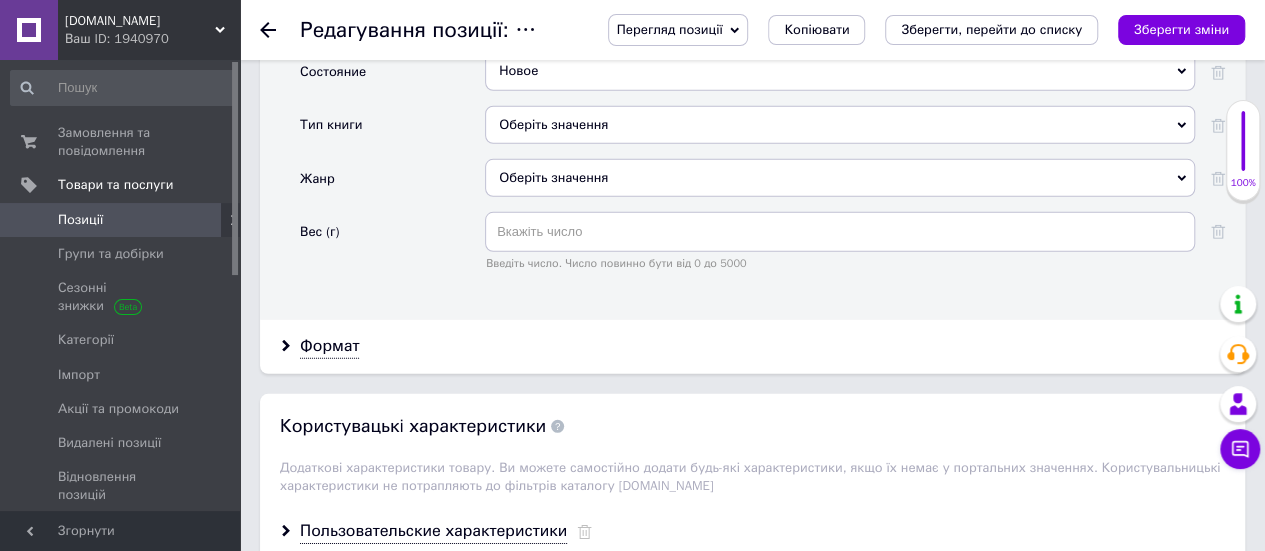 scroll, scrollTop: 3134, scrollLeft: 0, axis: vertical 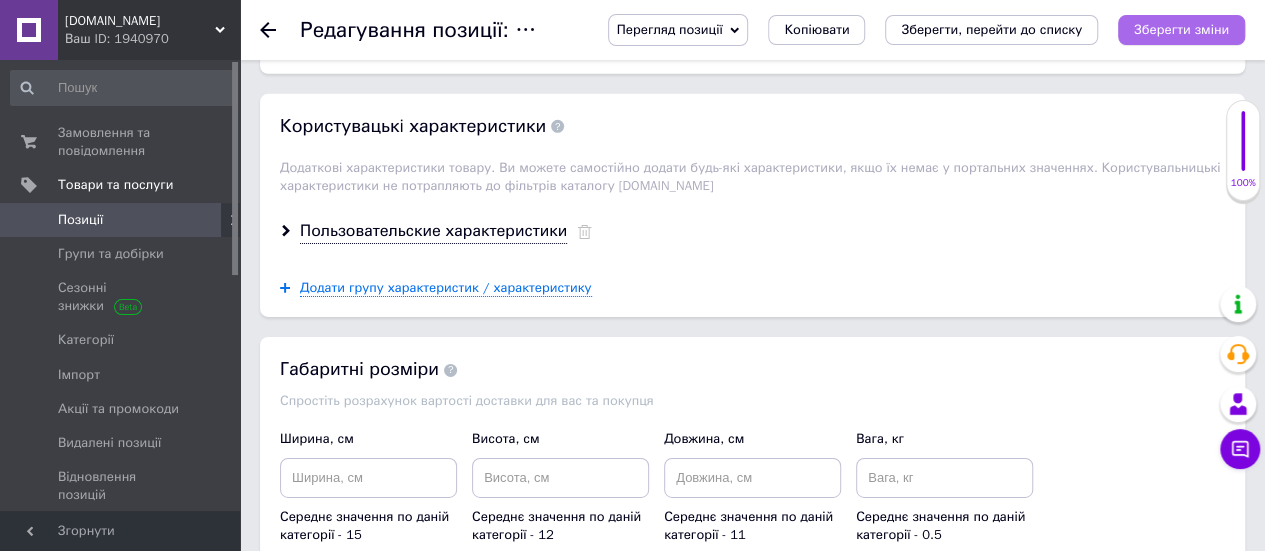 type on "48" 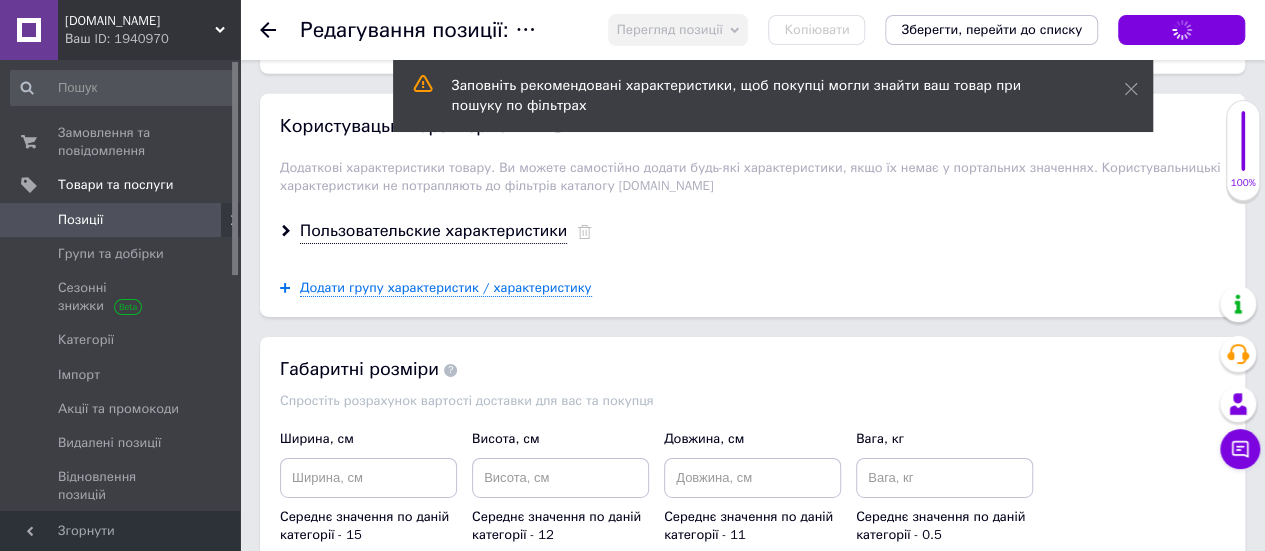 click 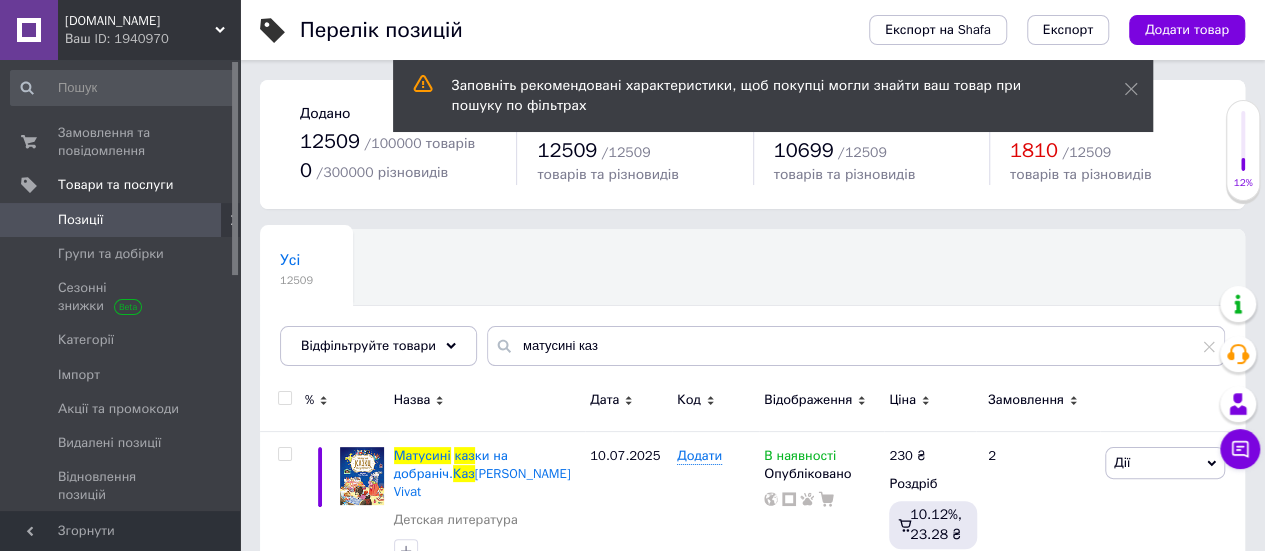 scroll, scrollTop: 40, scrollLeft: 0, axis: vertical 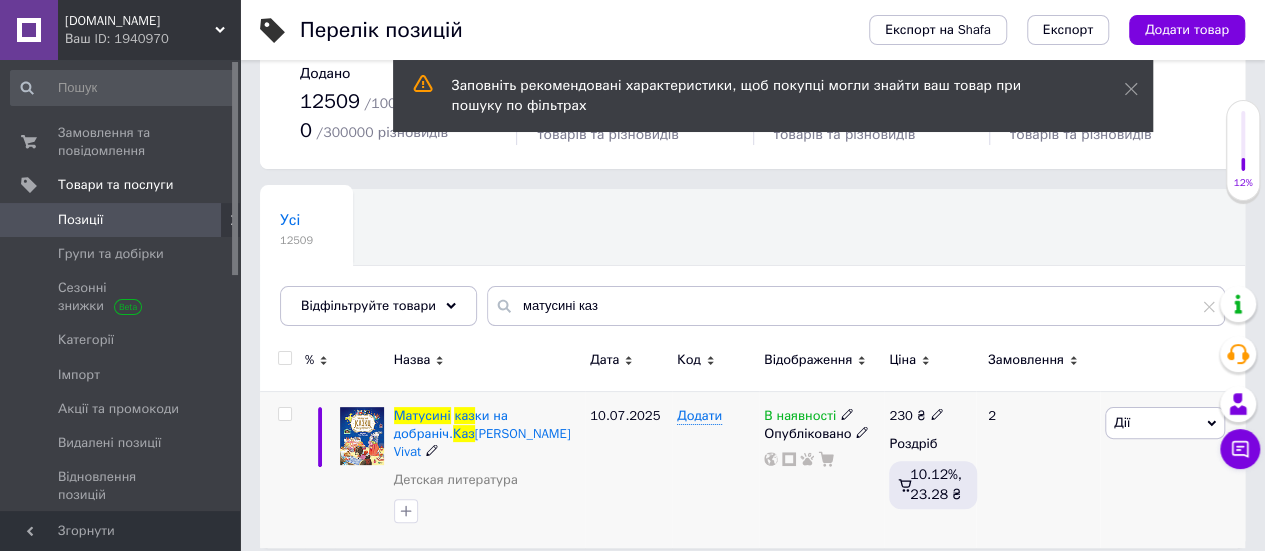 click 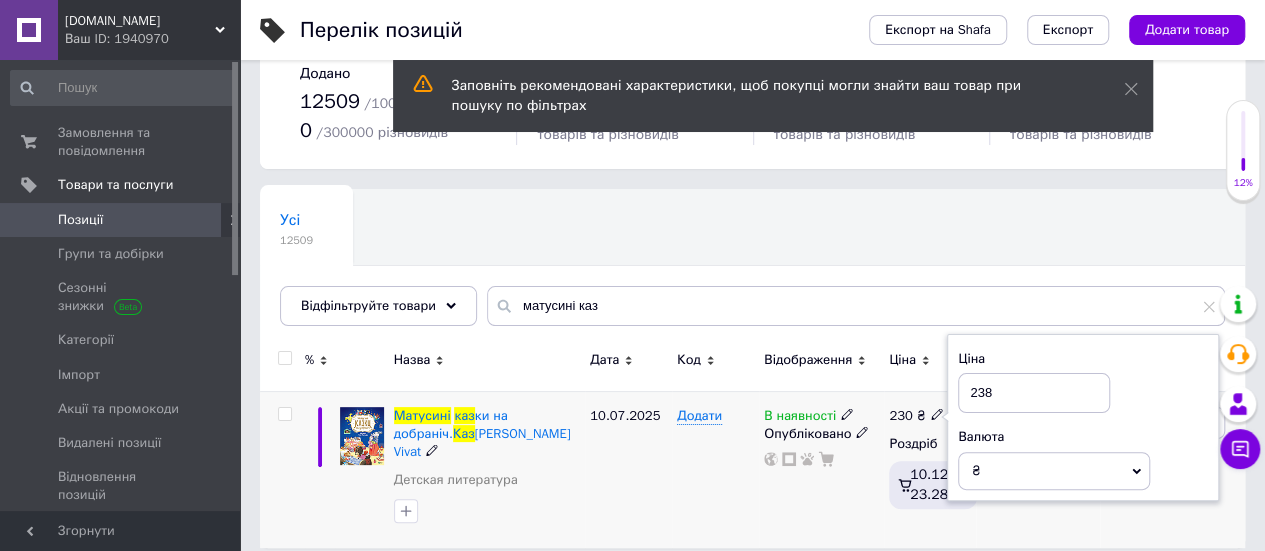 type on "238" 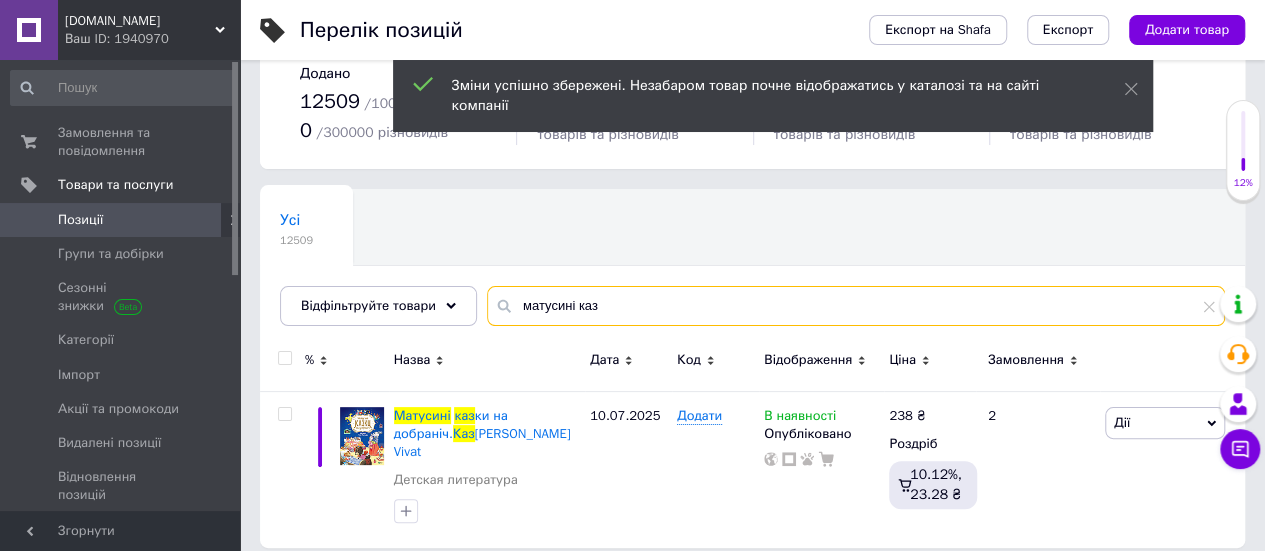drag, startPoint x: 667, startPoint y: 311, endPoint x: 345, endPoint y: 277, distance: 323.79007 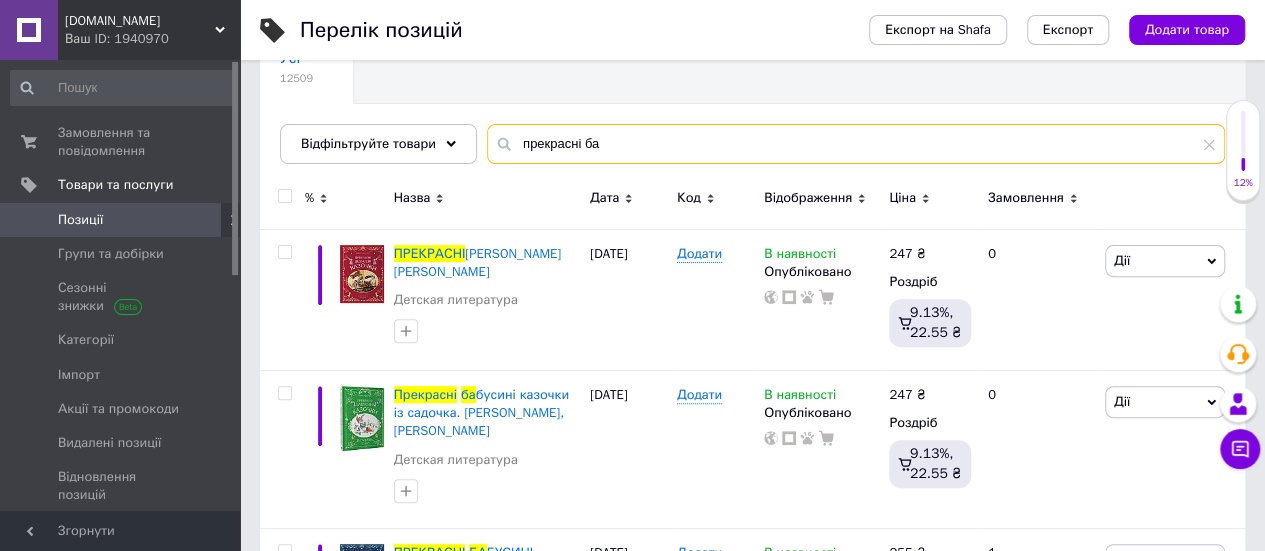 scroll, scrollTop: 340, scrollLeft: 0, axis: vertical 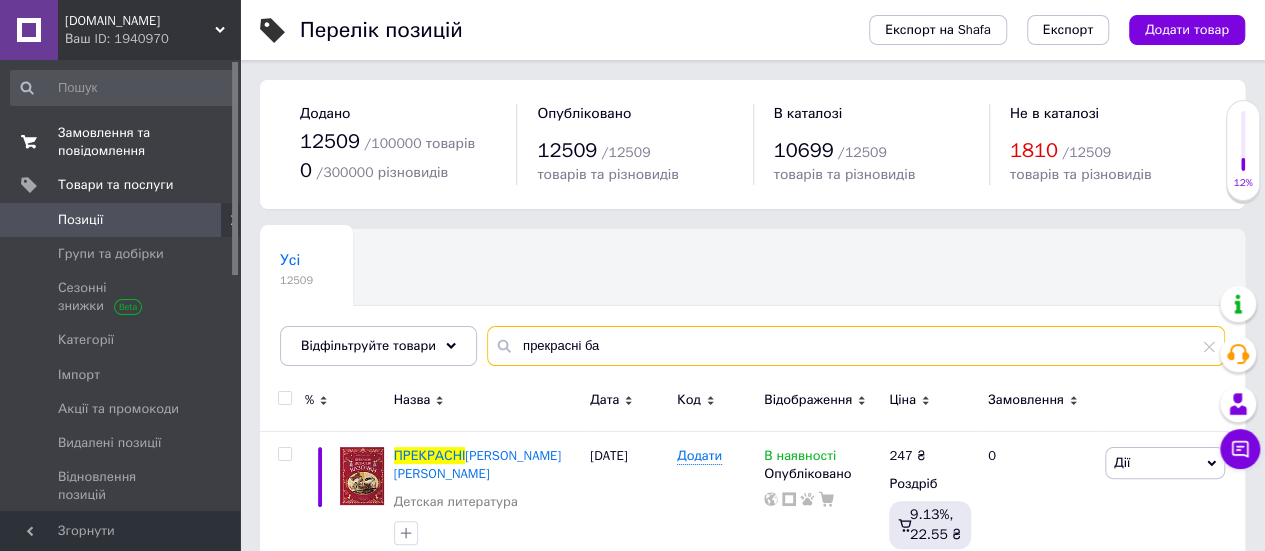 drag, startPoint x: 598, startPoint y: 331, endPoint x: 0, endPoint y: 120, distance: 634.13324 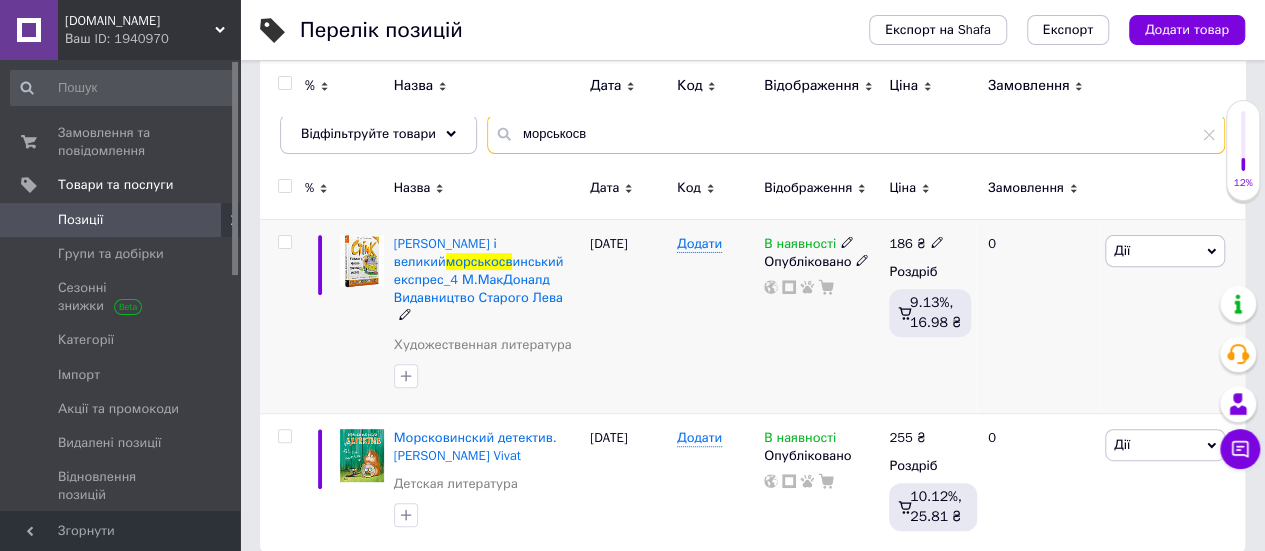 scroll, scrollTop: 215, scrollLeft: 0, axis: vertical 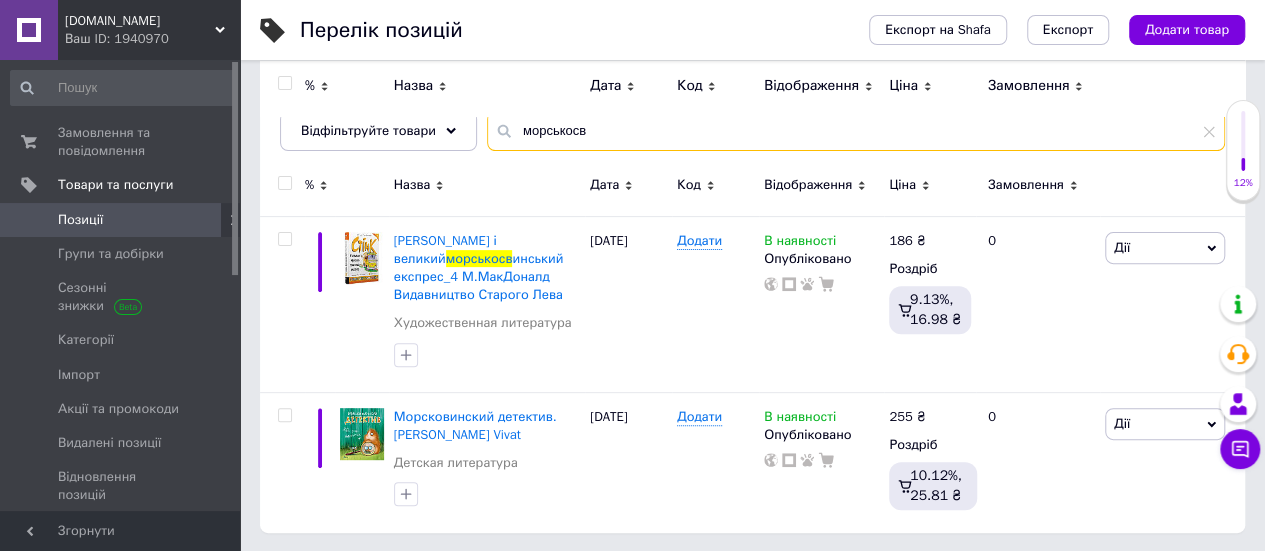 type on "морськосв" 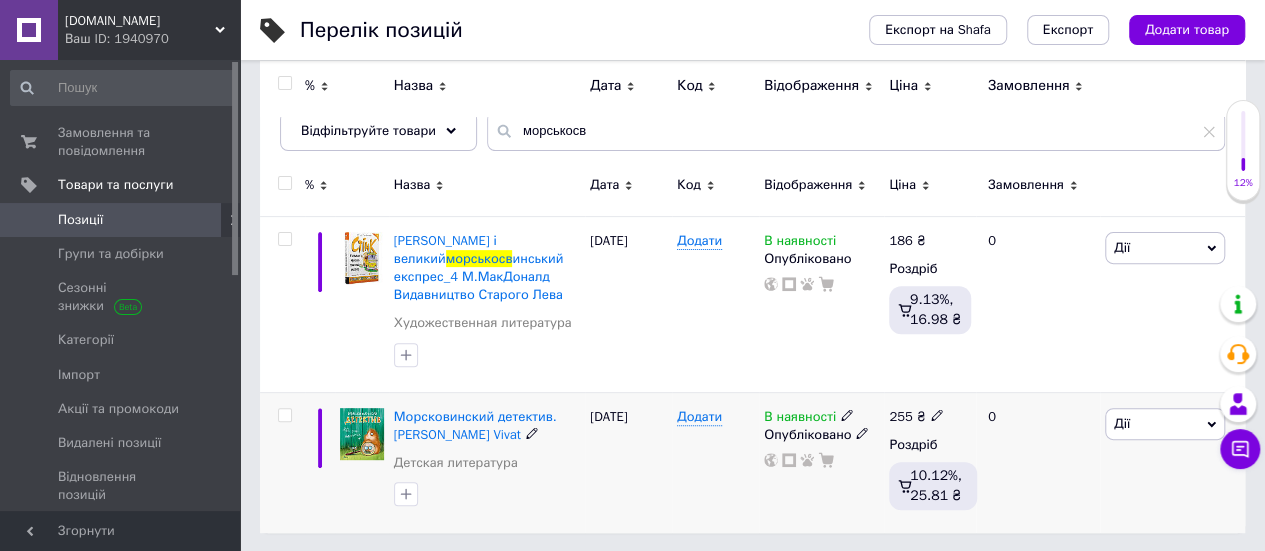 click 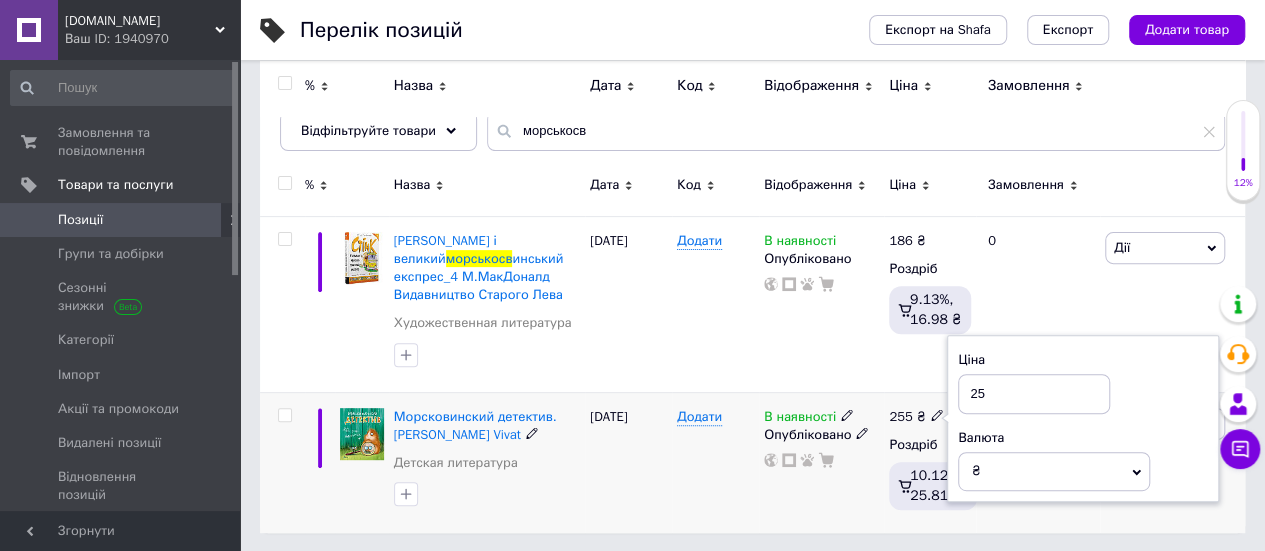 type on "2" 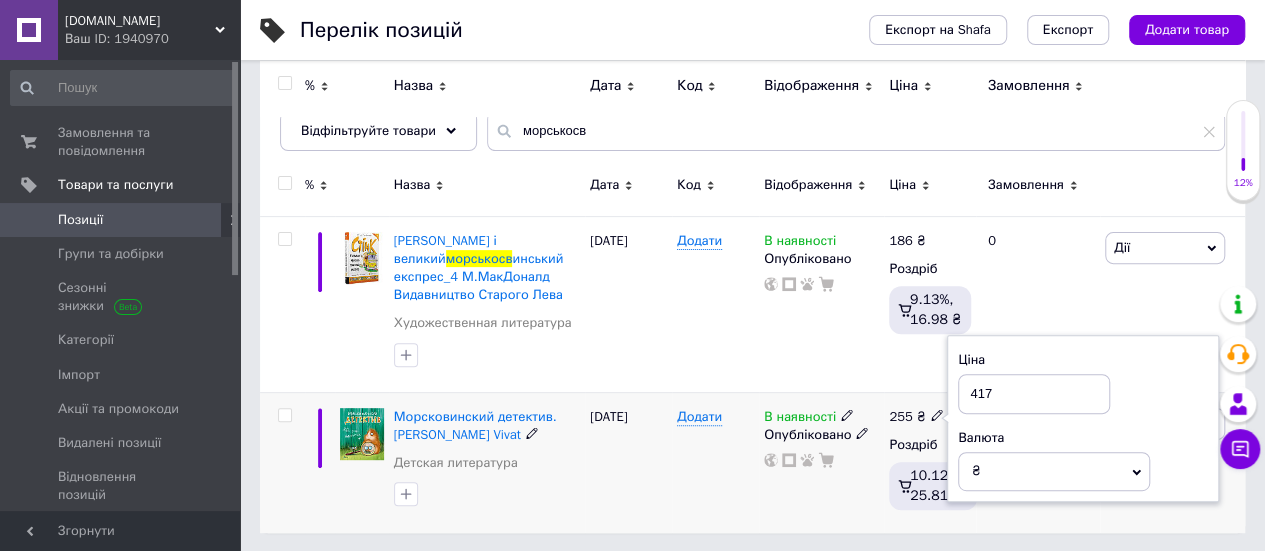 type on "417" 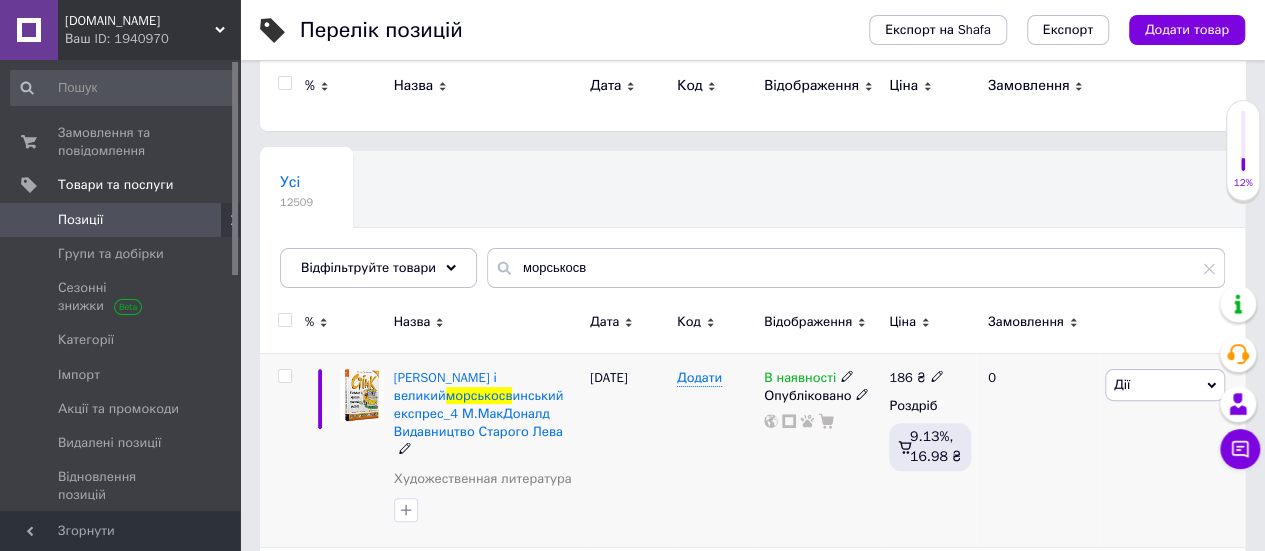 scroll, scrollTop: 0, scrollLeft: 0, axis: both 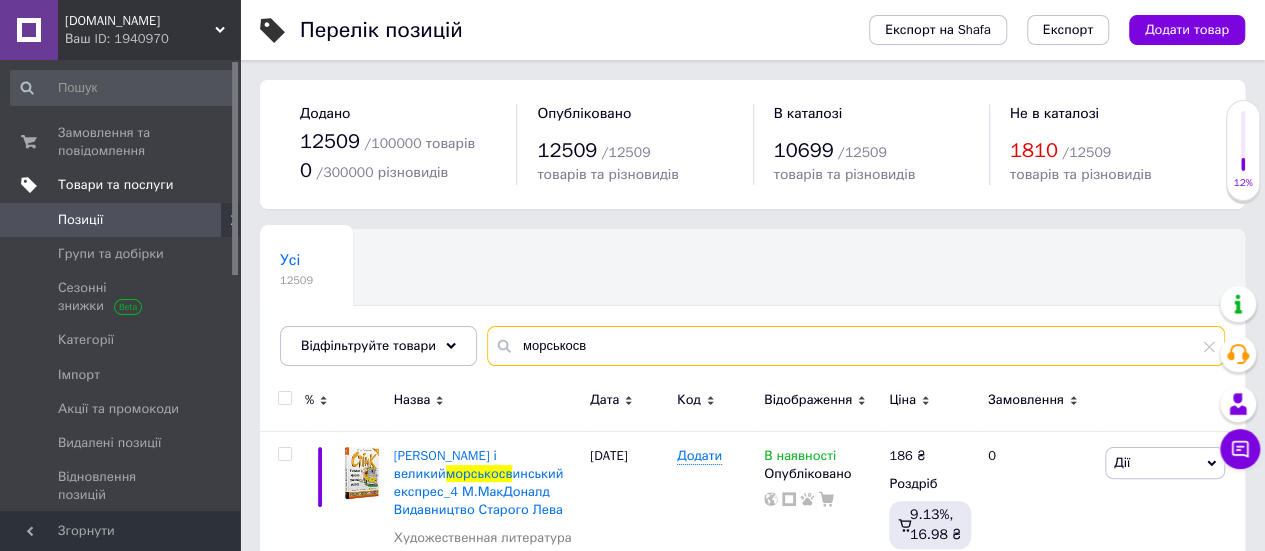 drag, startPoint x: 615, startPoint y: 351, endPoint x: 0, endPoint y: 173, distance: 640.24133 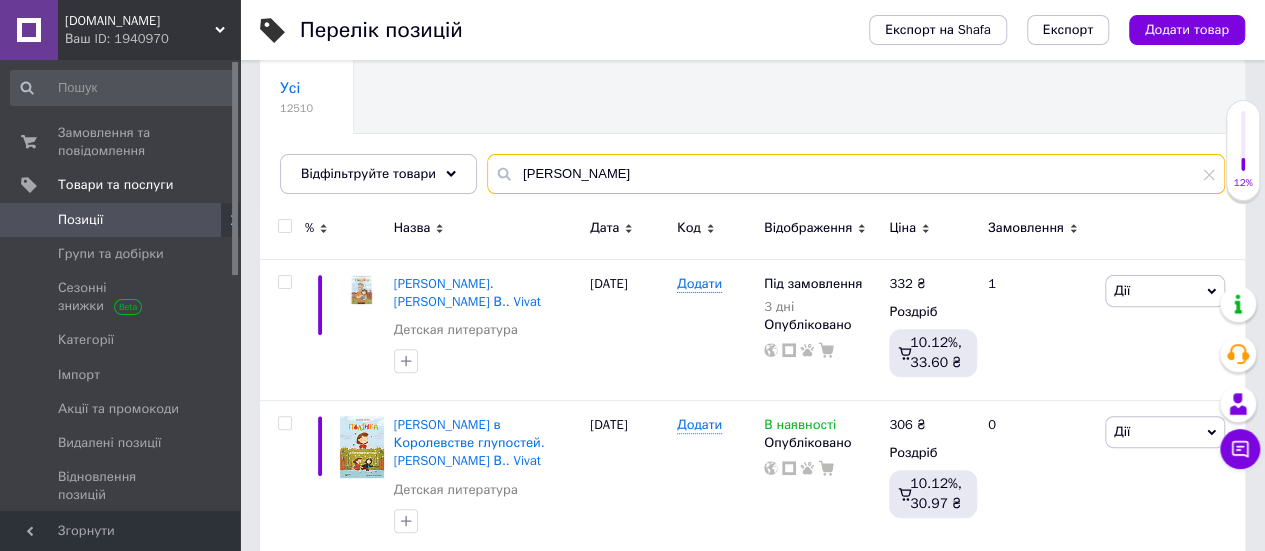 scroll, scrollTop: 181, scrollLeft: 0, axis: vertical 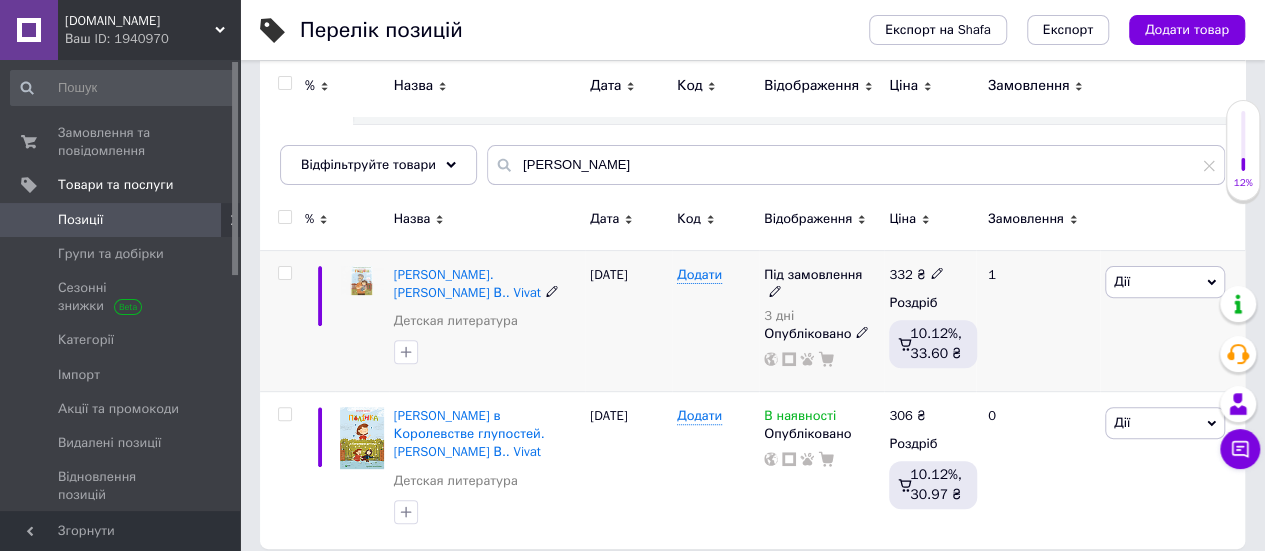 click on "Під замовлення" at bounding box center [813, 277] 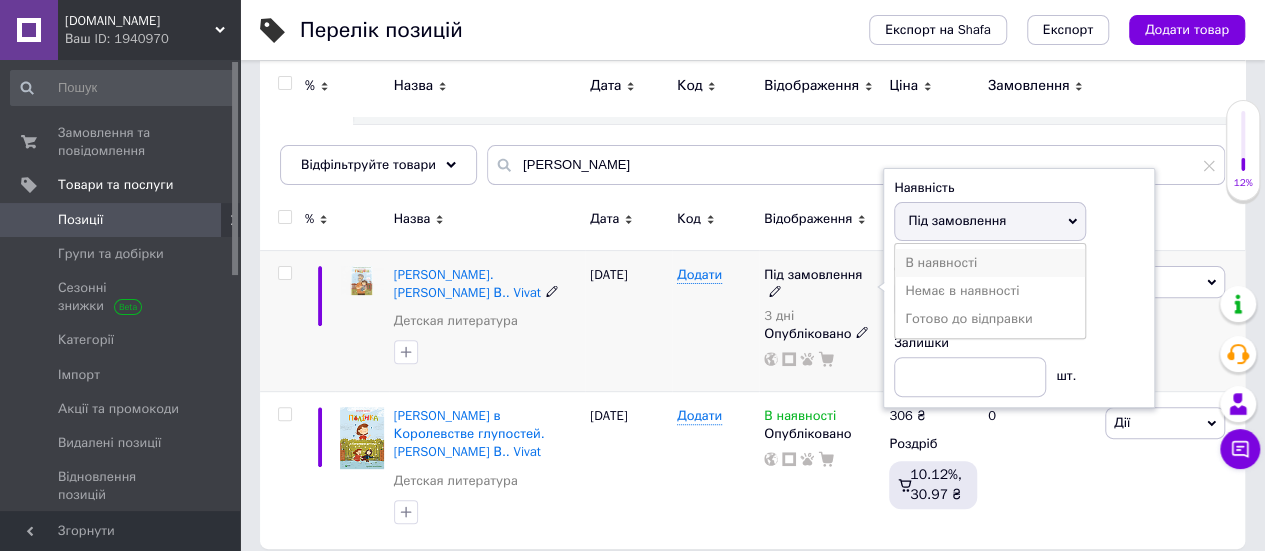 click on "В наявності" at bounding box center [990, 263] 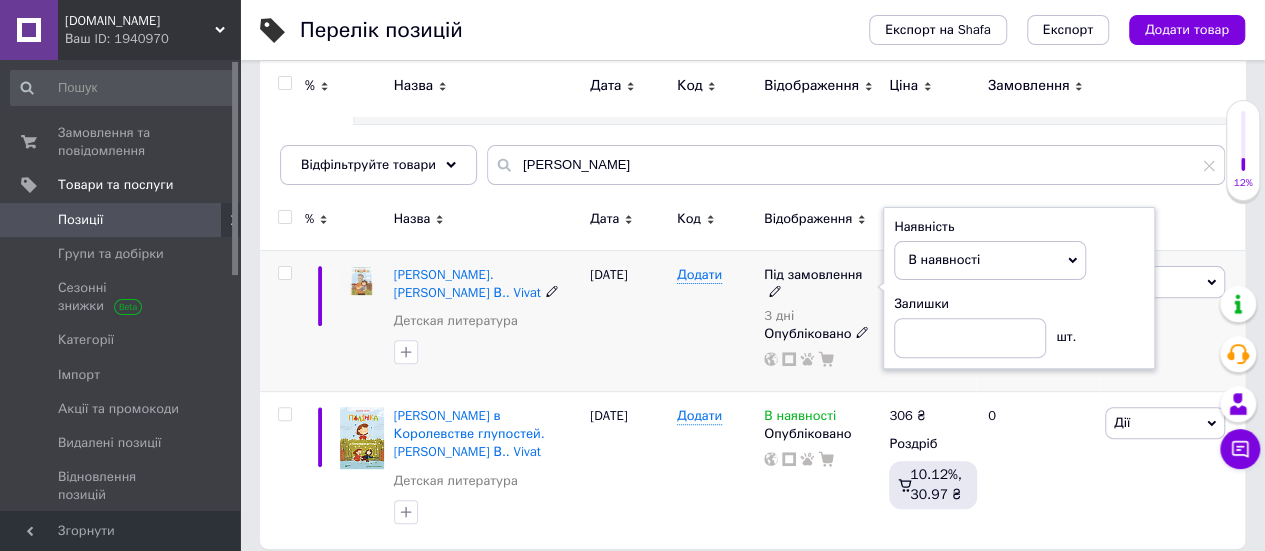 click on "[DATE]" at bounding box center [628, 320] 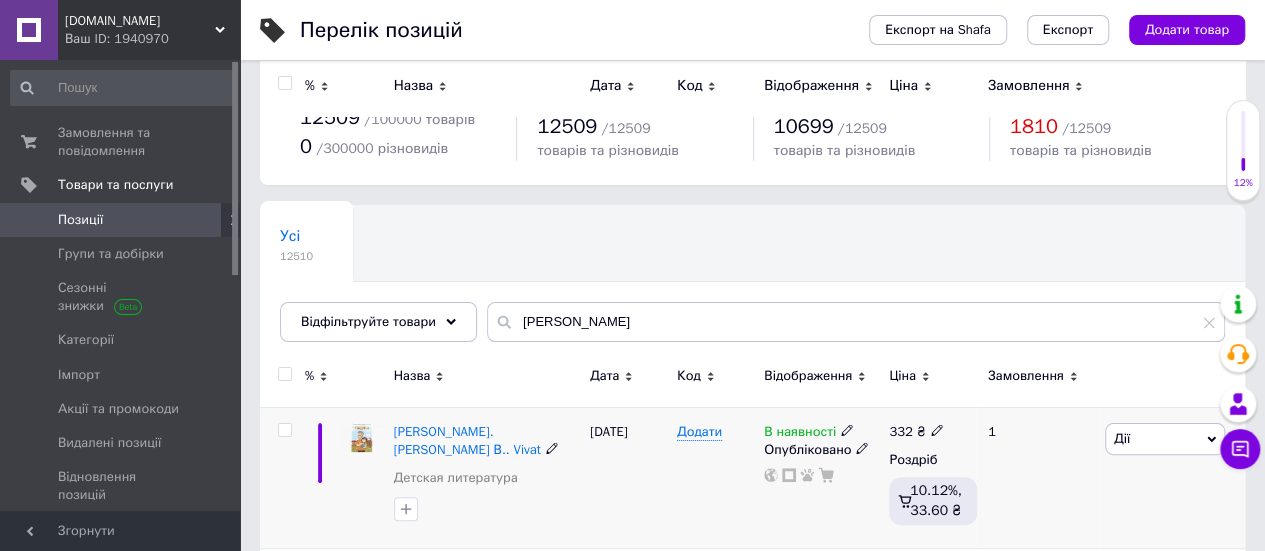 scroll, scrollTop: 0, scrollLeft: 0, axis: both 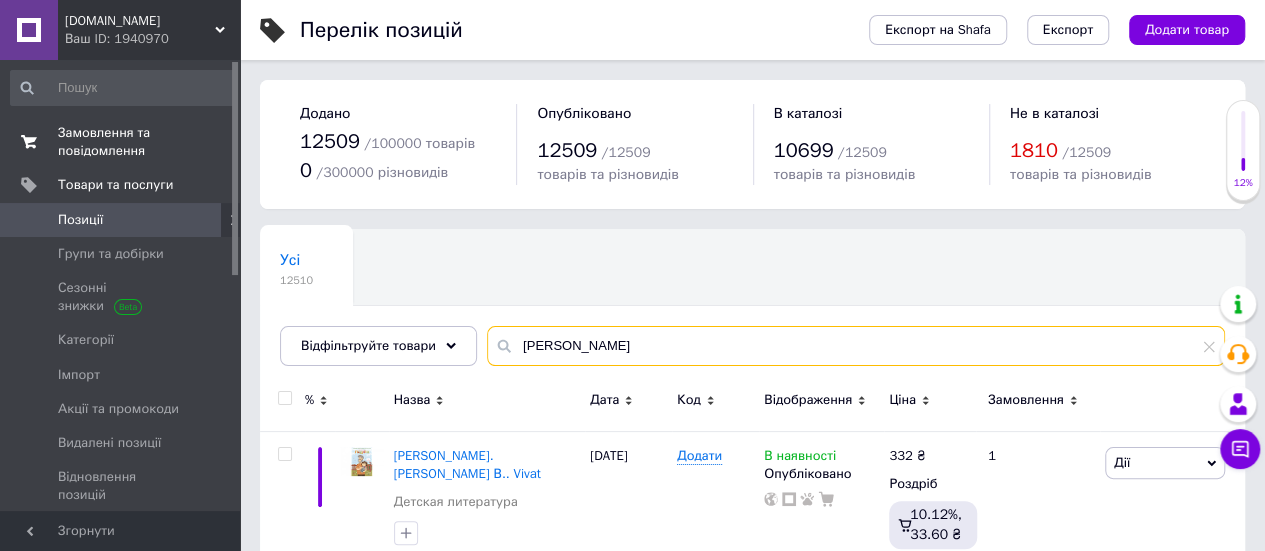 drag, startPoint x: 615, startPoint y: 349, endPoint x: 26, endPoint y: 132, distance: 627.70215 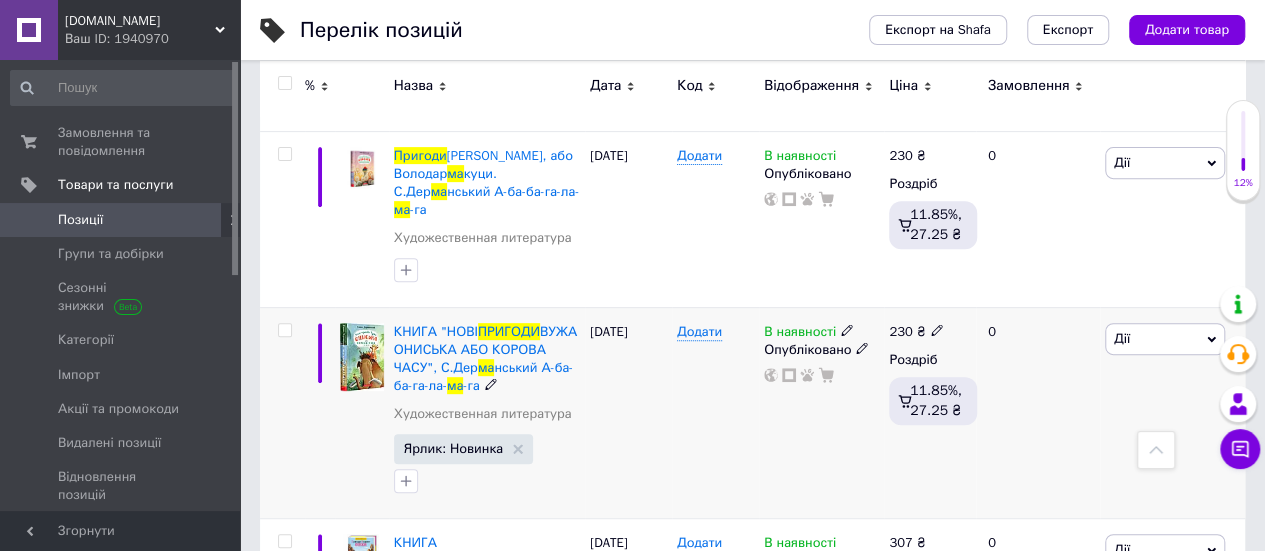 scroll, scrollTop: 0, scrollLeft: 0, axis: both 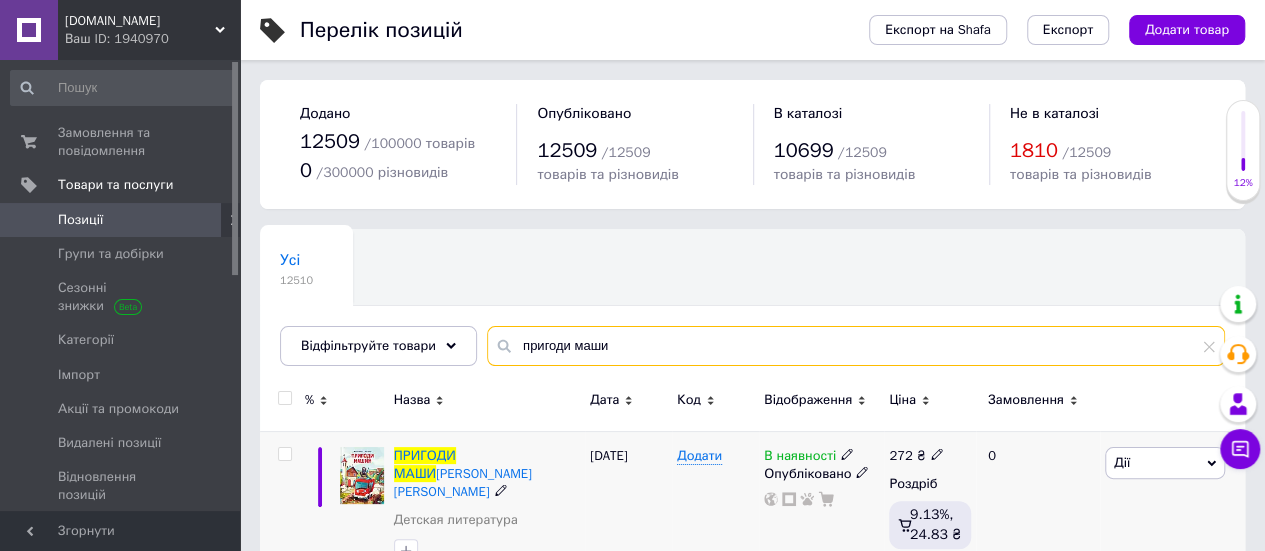 type on "пригоди маши" 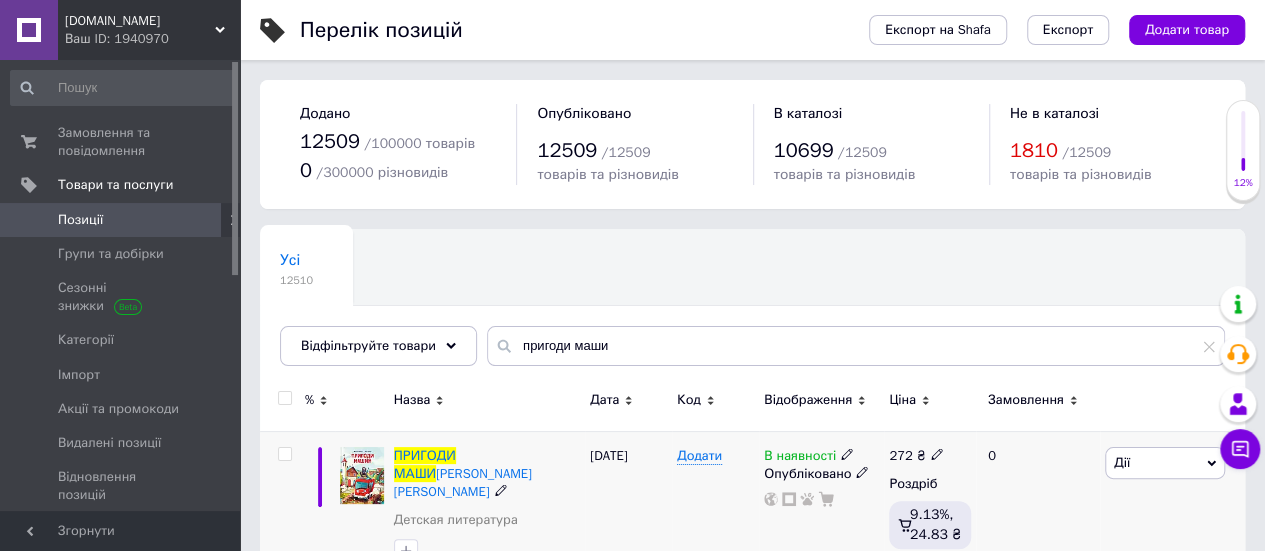 click 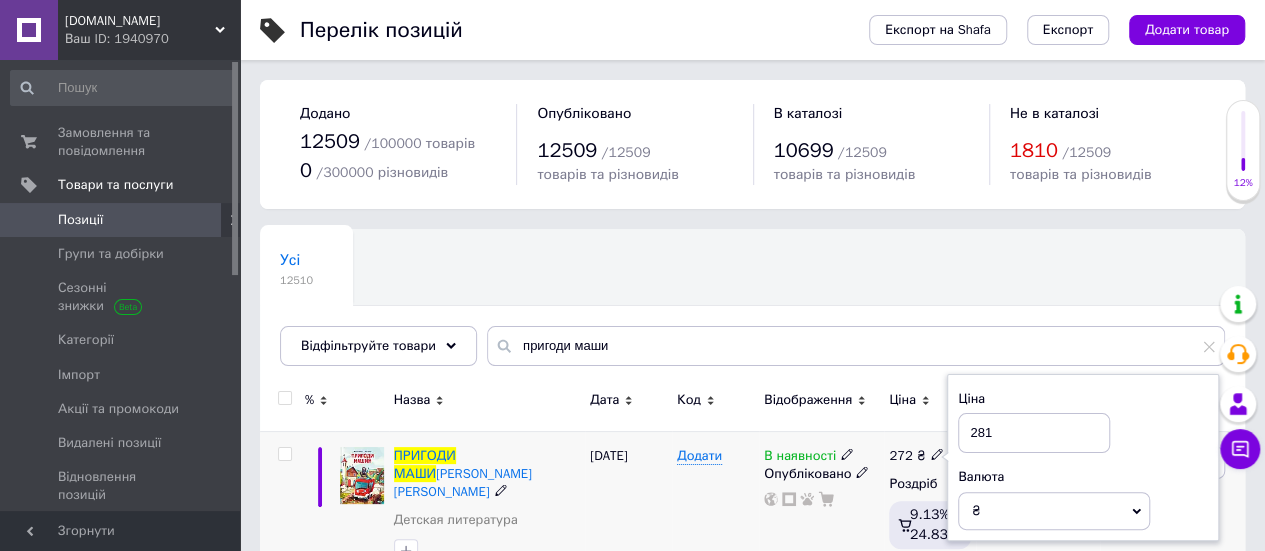 type on "281" 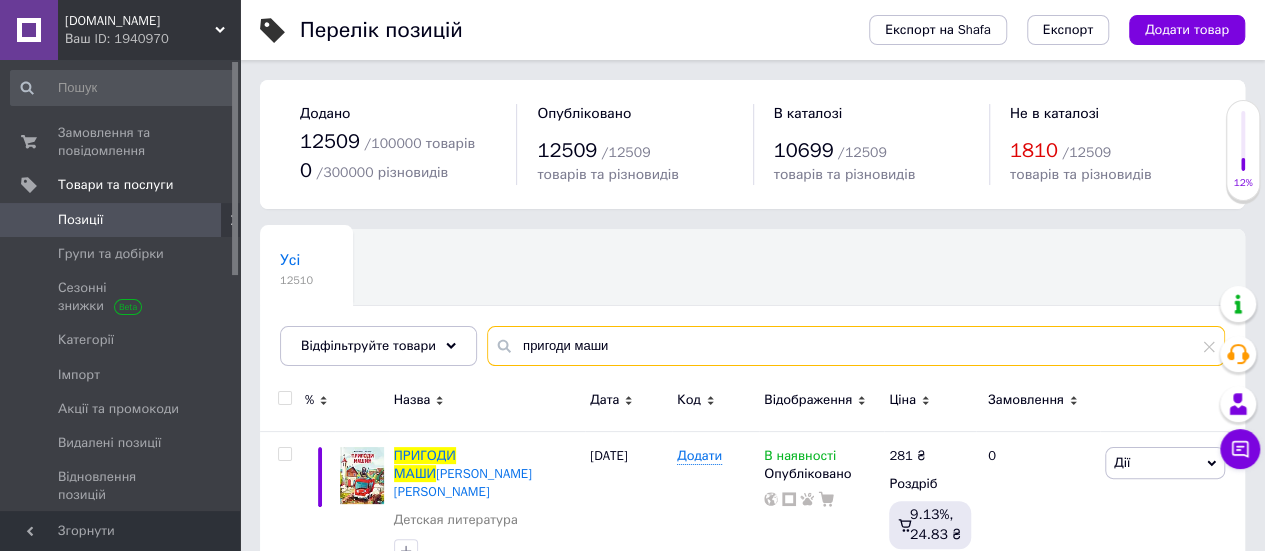 drag, startPoint x: 650, startPoint y: 349, endPoint x: 0, endPoint y: -83, distance: 780.464 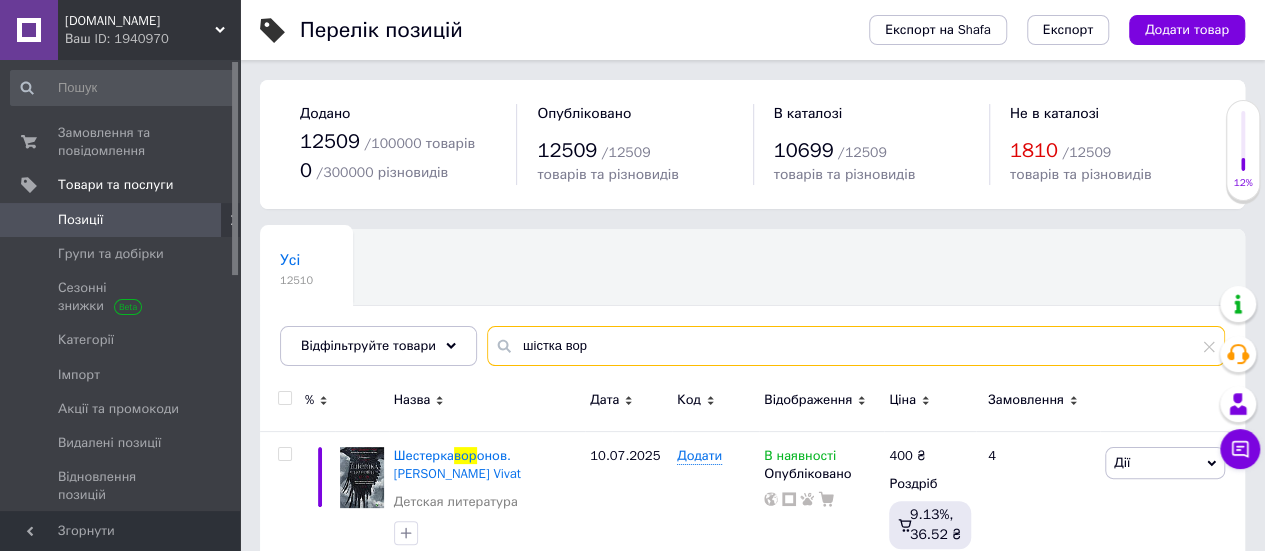 drag, startPoint x: 201, startPoint y: 271, endPoint x: 48, endPoint y: 204, distance: 167.02695 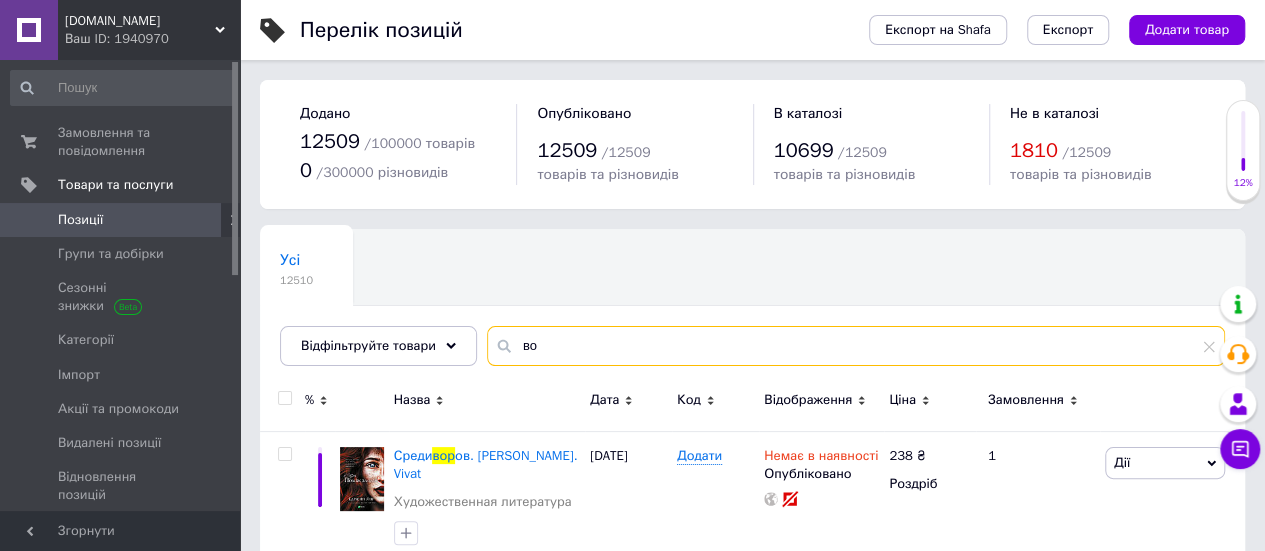 type on "в" 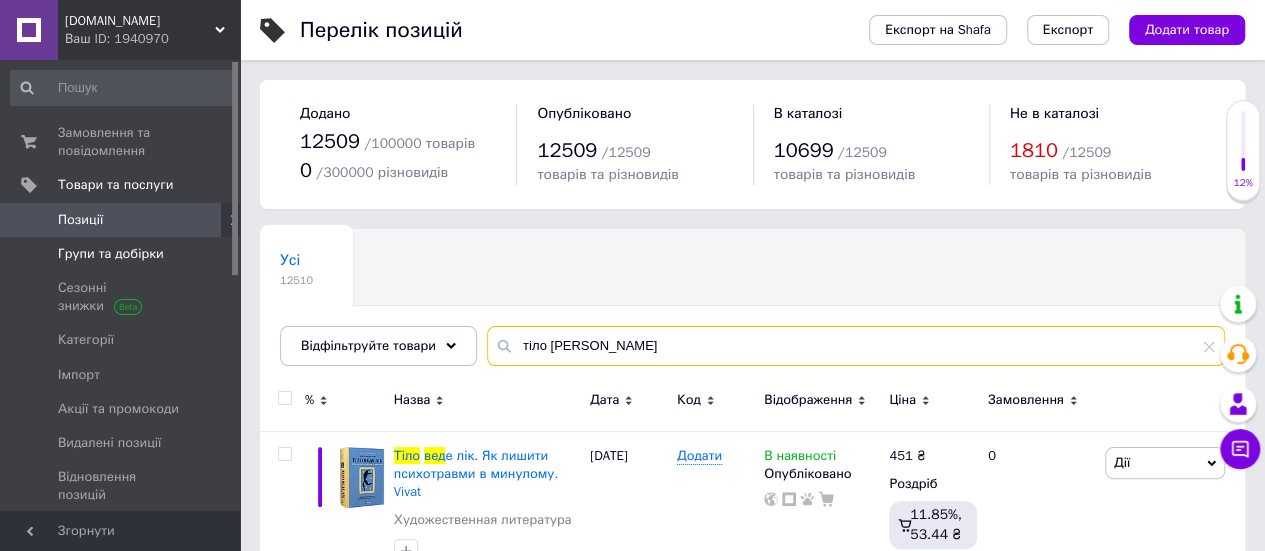 drag, startPoint x: 614, startPoint y: 345, endPoint x: 15, endPoint y: 245, distance: 607.28986 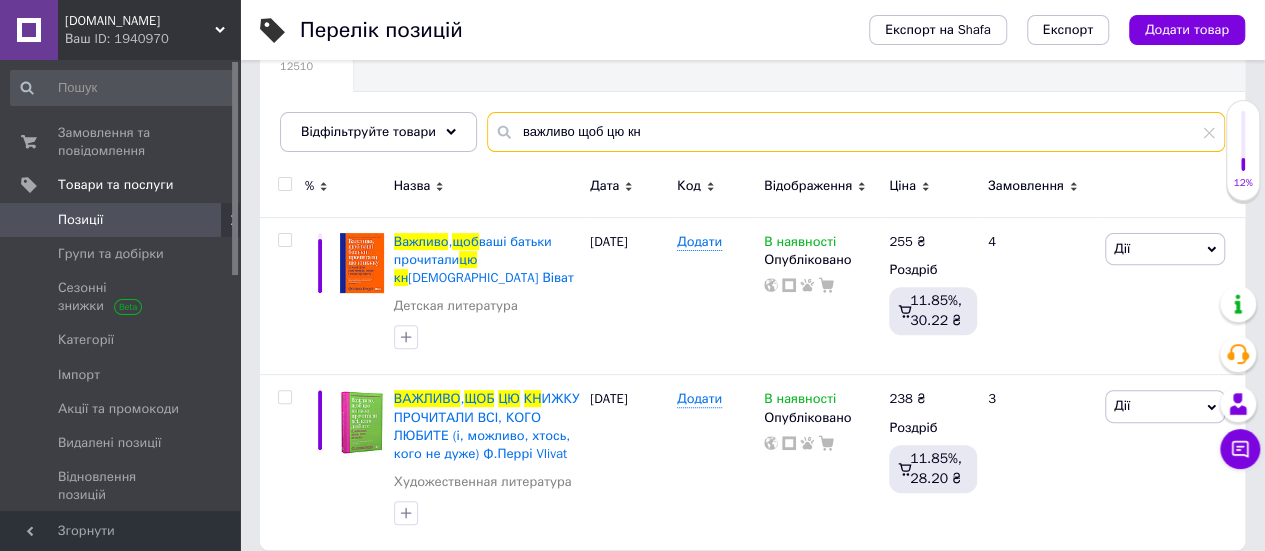 scroll, scrollTop: 215, scrollLeft: 0, axis: vertical 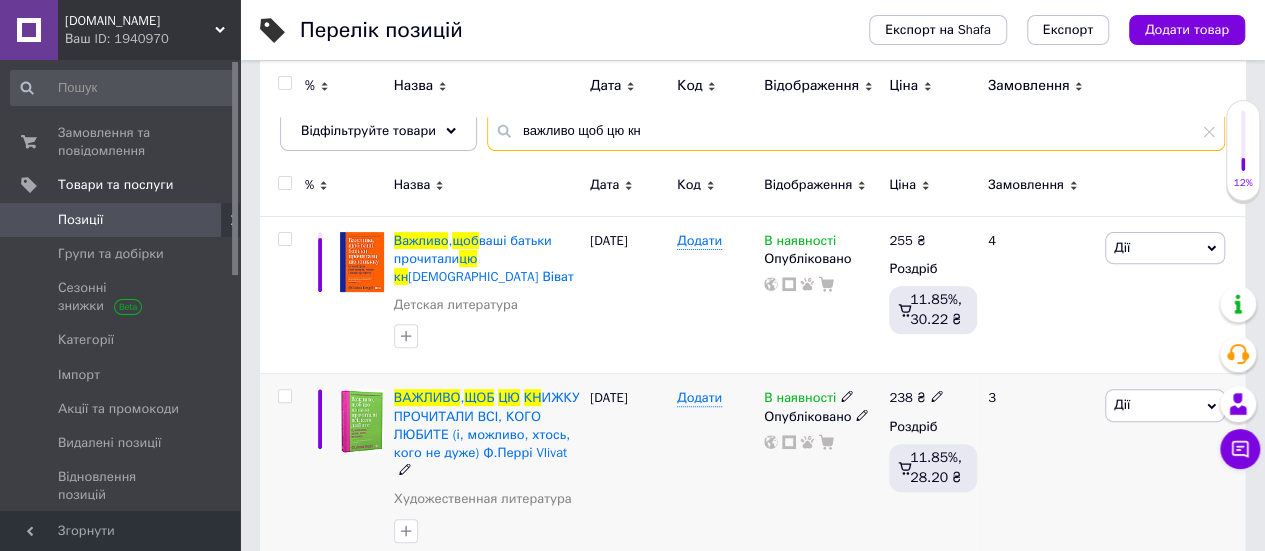 type on "важливо щоб цю кн" 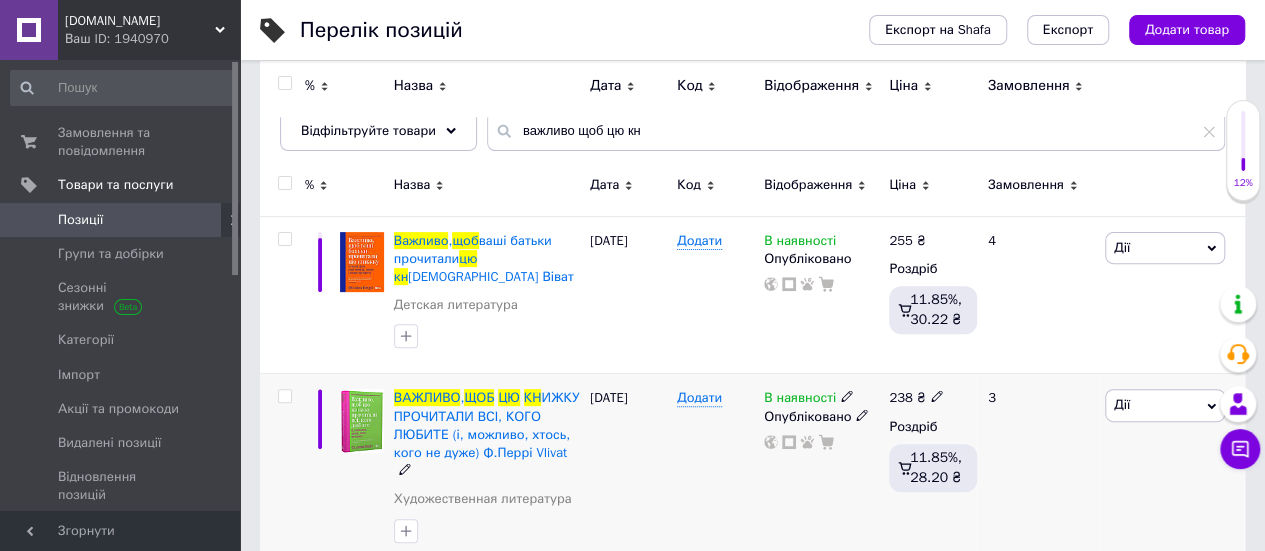 click 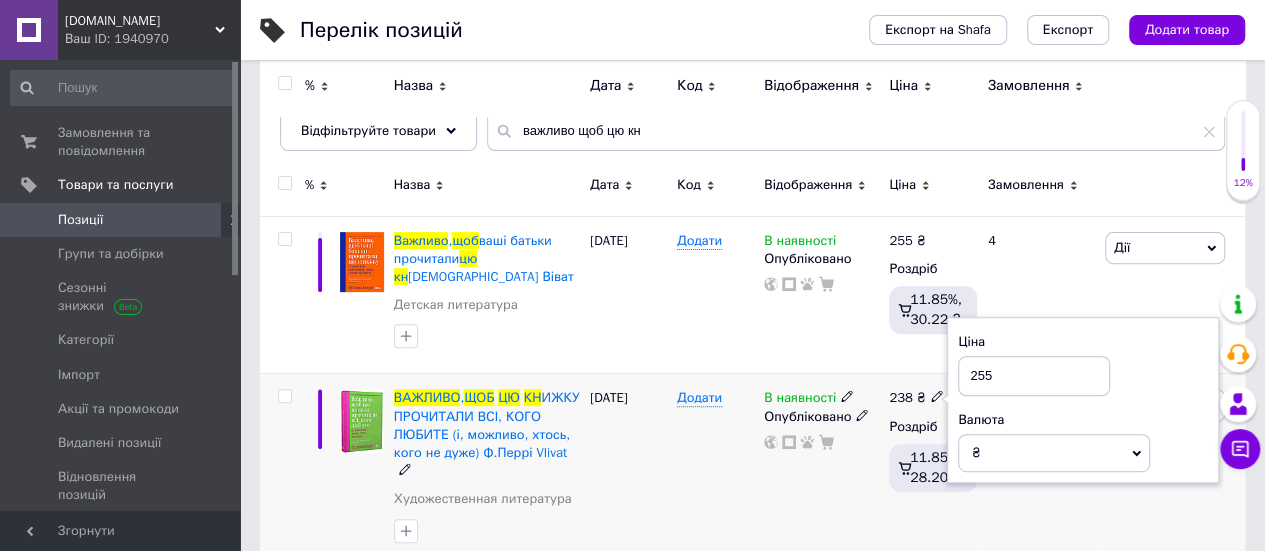 type on "255" 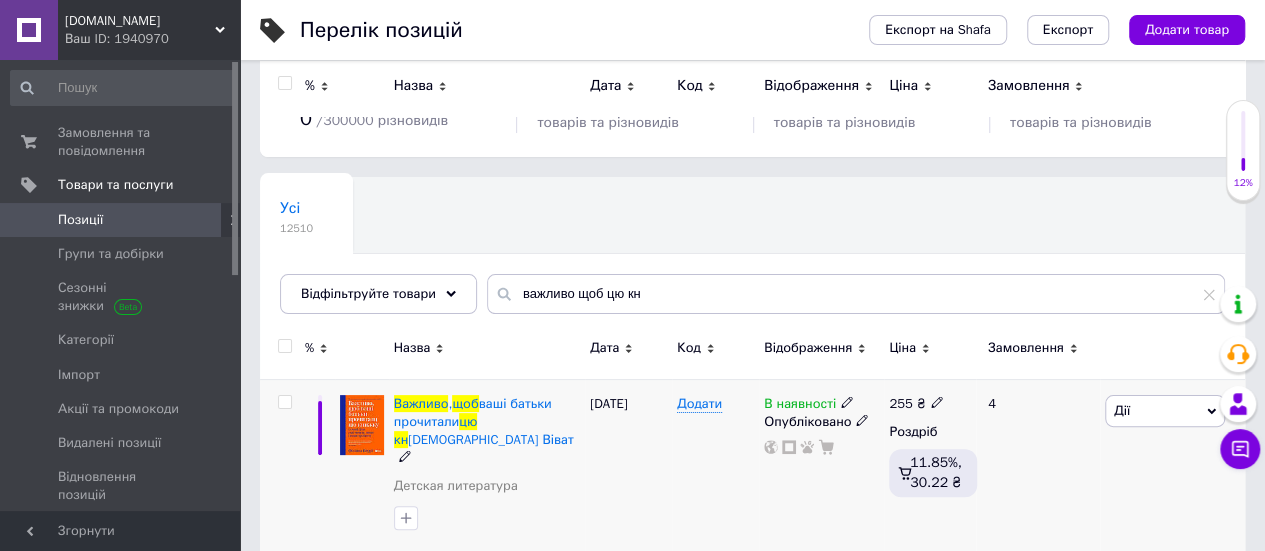 scroll, scrollTop: 0, scrollLeft: 0, axis: both 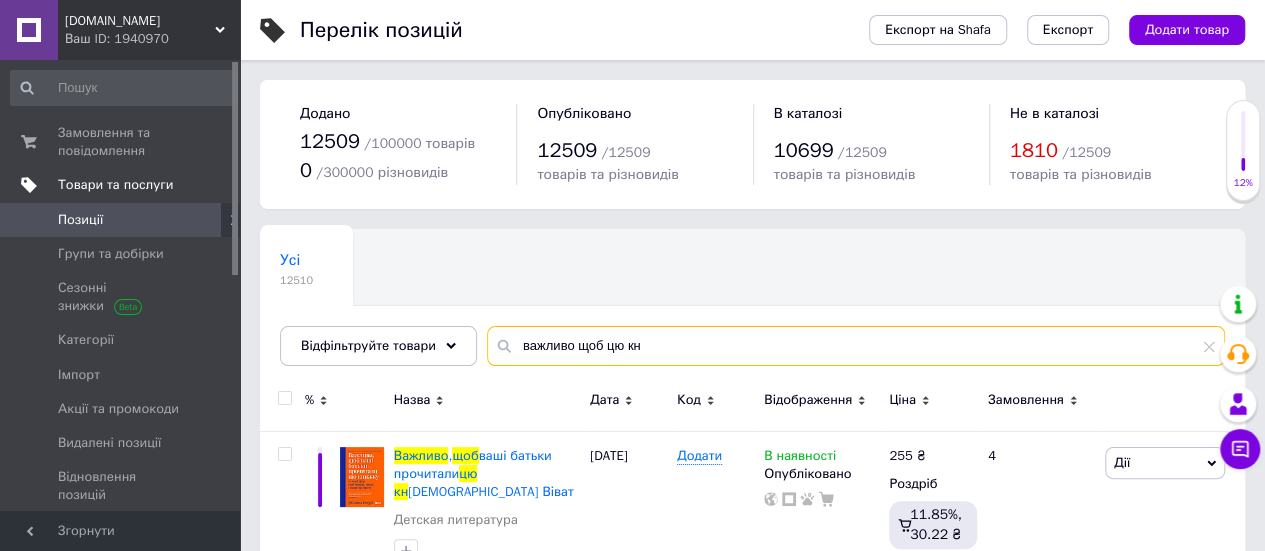 drag, startPoint x: 675, startPoint y: 343, endPoint x: 153, endPoint y: 172, distance: 549.295 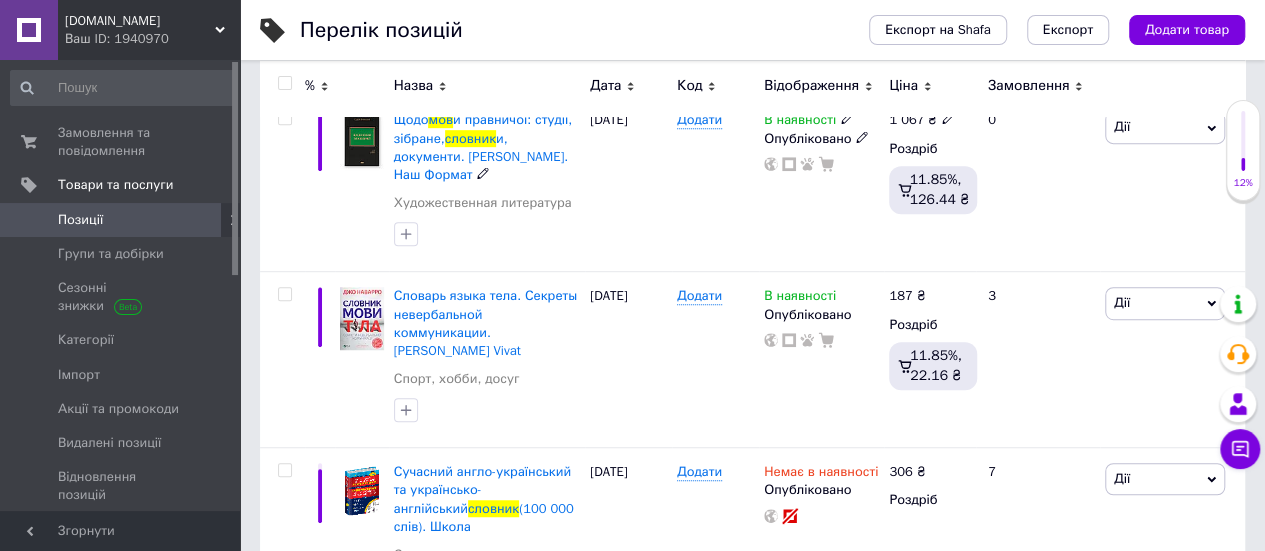 scroll, scrollTop: 500, scrollLeft: 0, axis: vertical 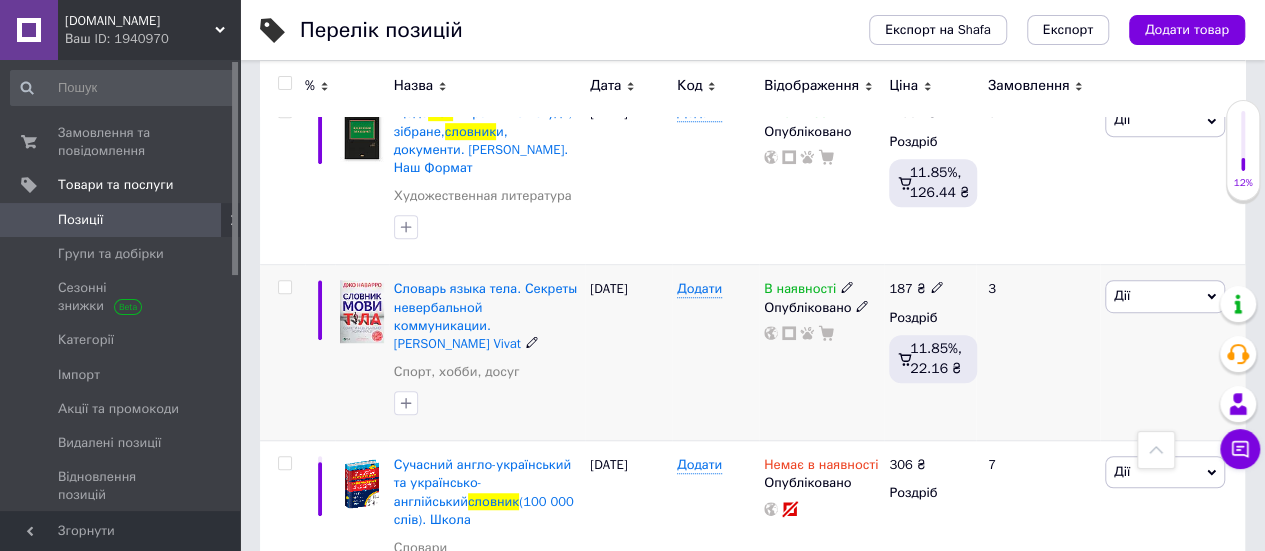 type on "словник мов" 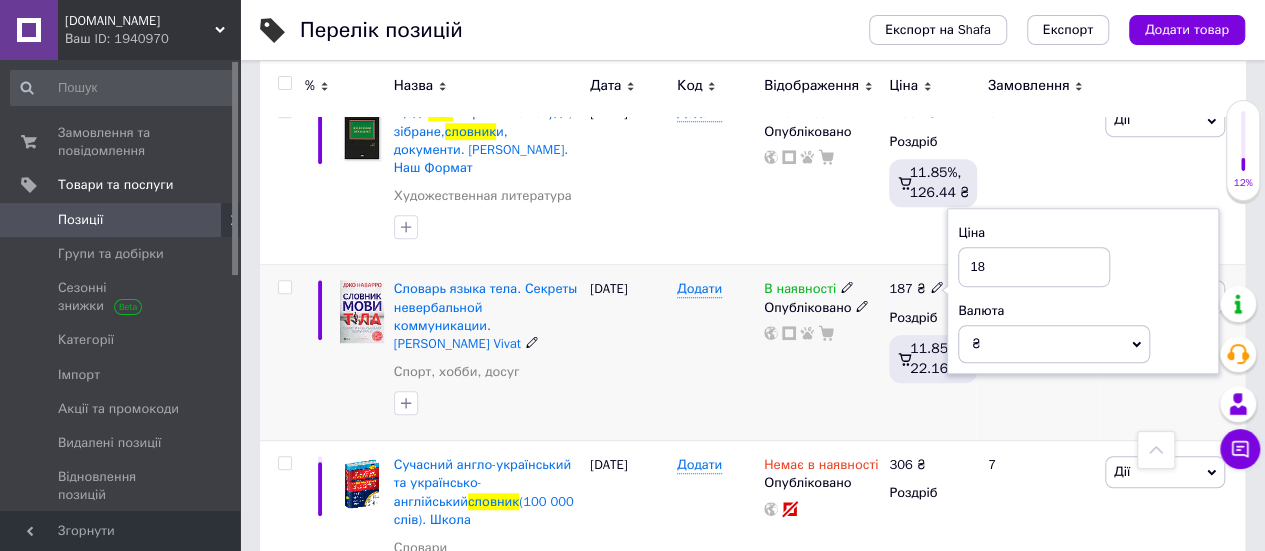 type on "1" 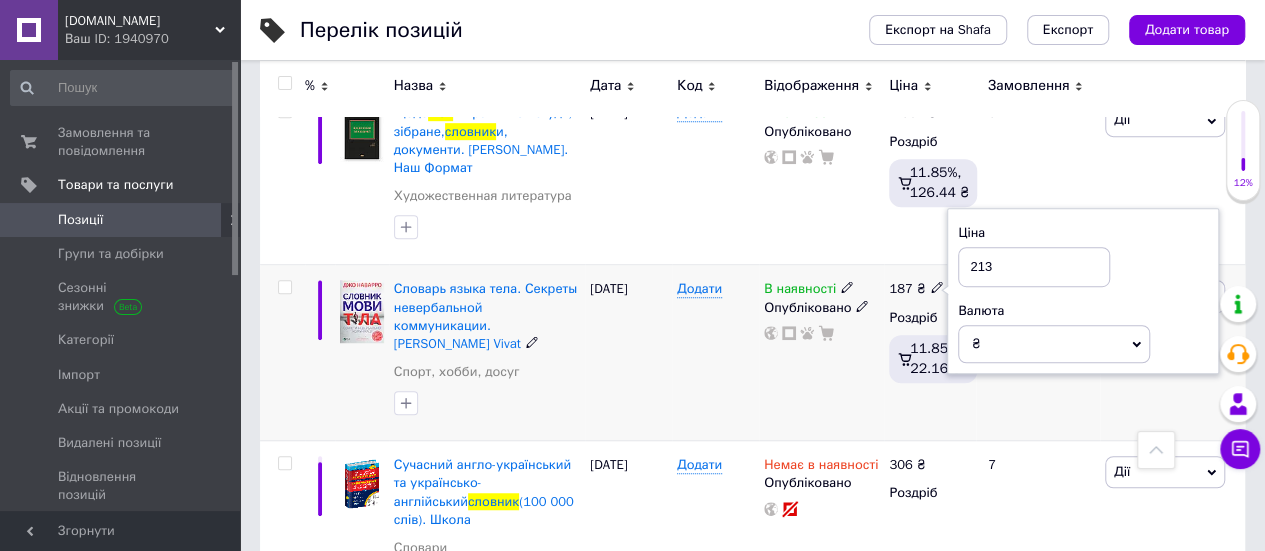 type on "213" 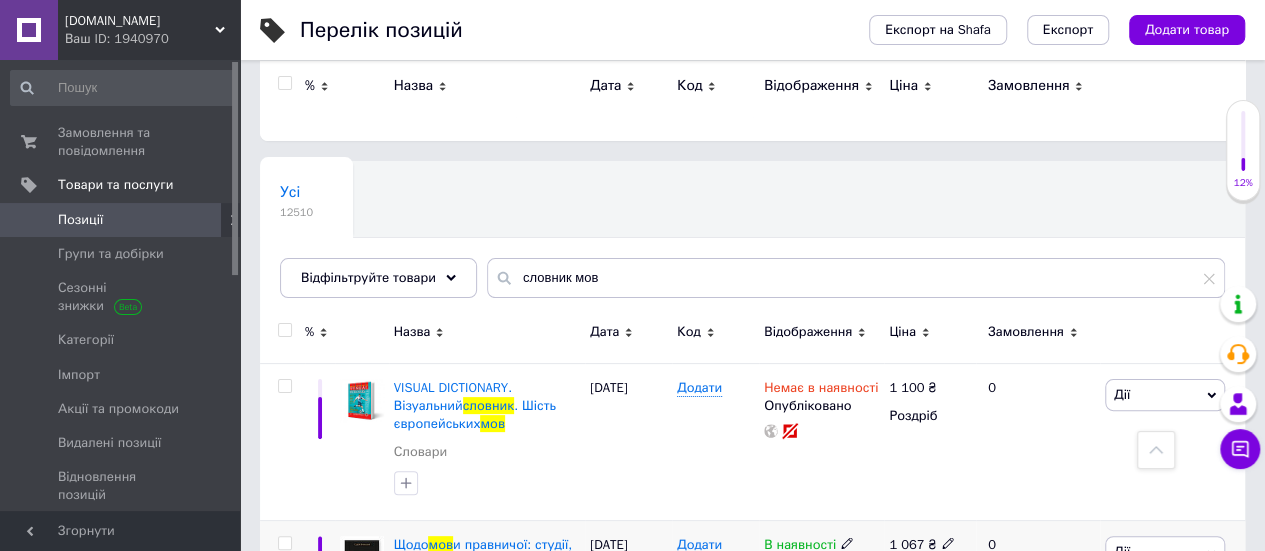 scroll, scrollTop: 0, scrollLeft: 0, axis: both 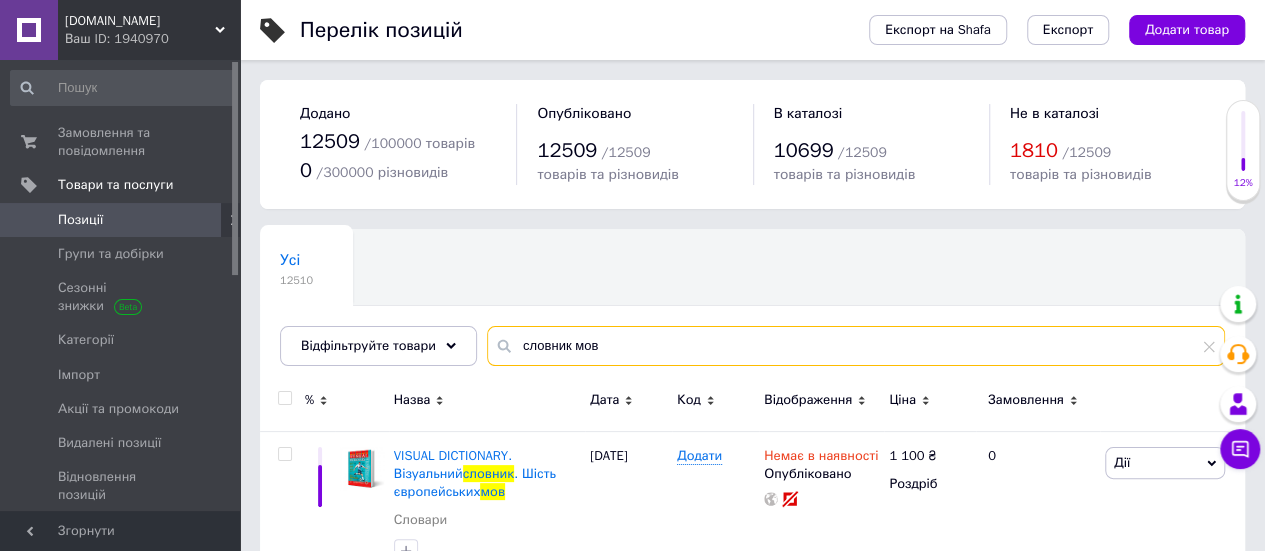 click on "[DOMAIN_NAME] Ваш ID: 1940970 Сайт [DOMAIN_NAME] Кабінет покупця Перевірити стан системи Сторінка на порталі Довідка Вийти Замовлення та повідомлення 0 0 Товари та послуги Позиції Групи та добірки Сезонні знижки Категорії Імпорт Акції та промокоди Видалені позиції Відновлення позицій Характеристики Сповіщення 0 0 Показники роботи компанії Панель управління Відгуки Клієнти Каталог ProSale Аналітика Інструменти веб-майстра та SEO Управління сайтом Гаманець компанії [PERSON_NAME] Тарифи та рахунки Prom топ Згорнути
Перелік позицій Експорт на Shafa 12509" at bounding box center [632, 568] 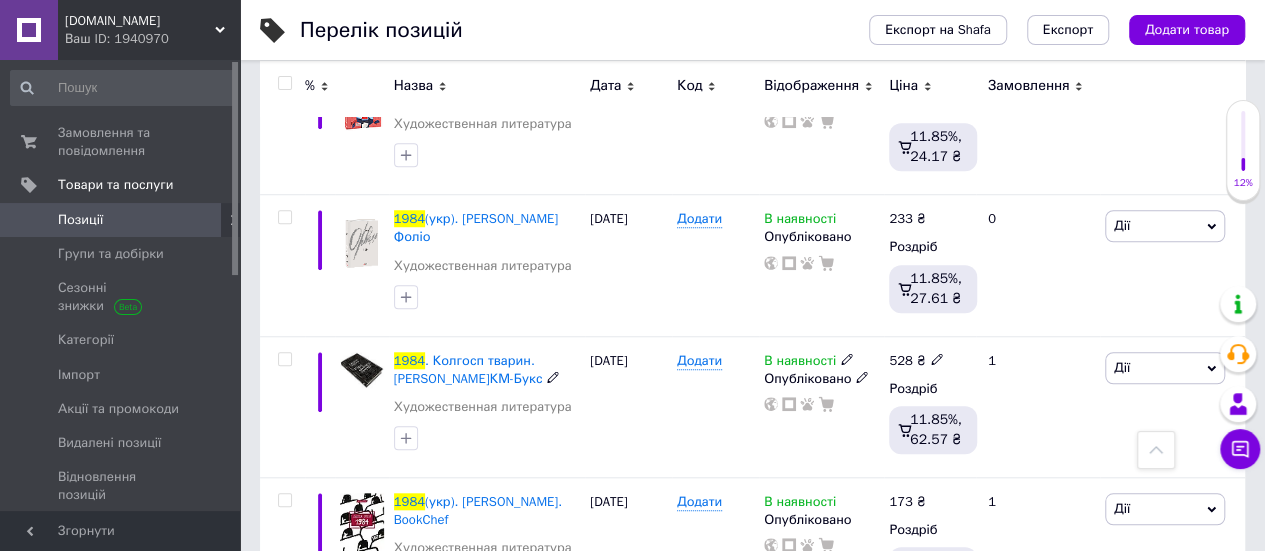 scroll, scrollTop: 900, scrollLeft: 0, axis: vertical 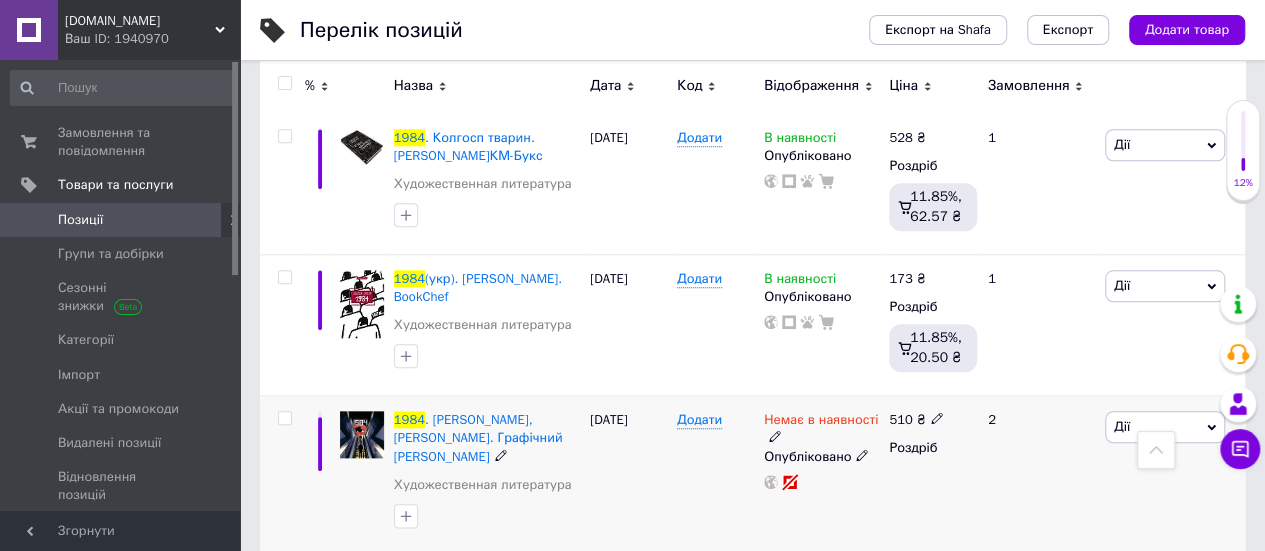 click on "Немає в наявності" at bounding box center [821, 422] 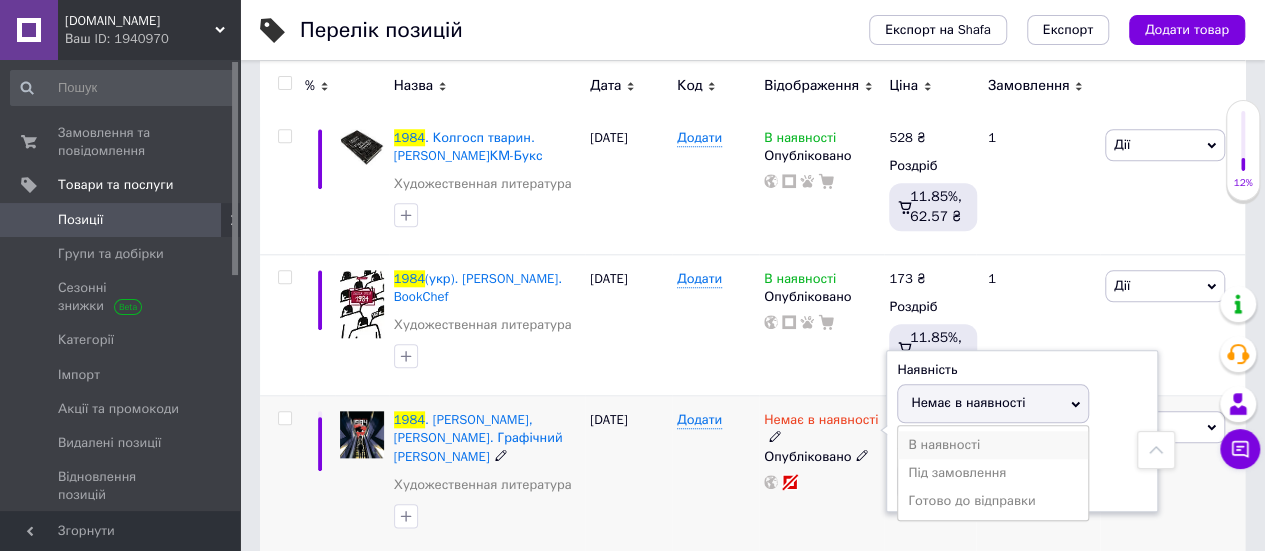 click on "В наявності" at bounding box center (993, 445) 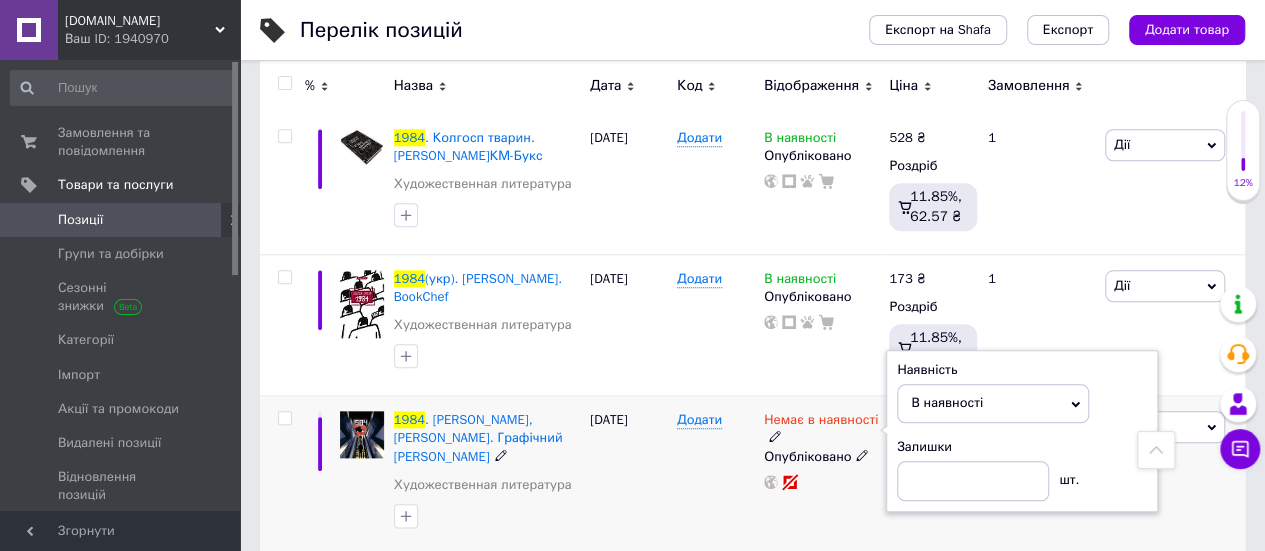 click on "Додати" at bounding box center [715, 475] 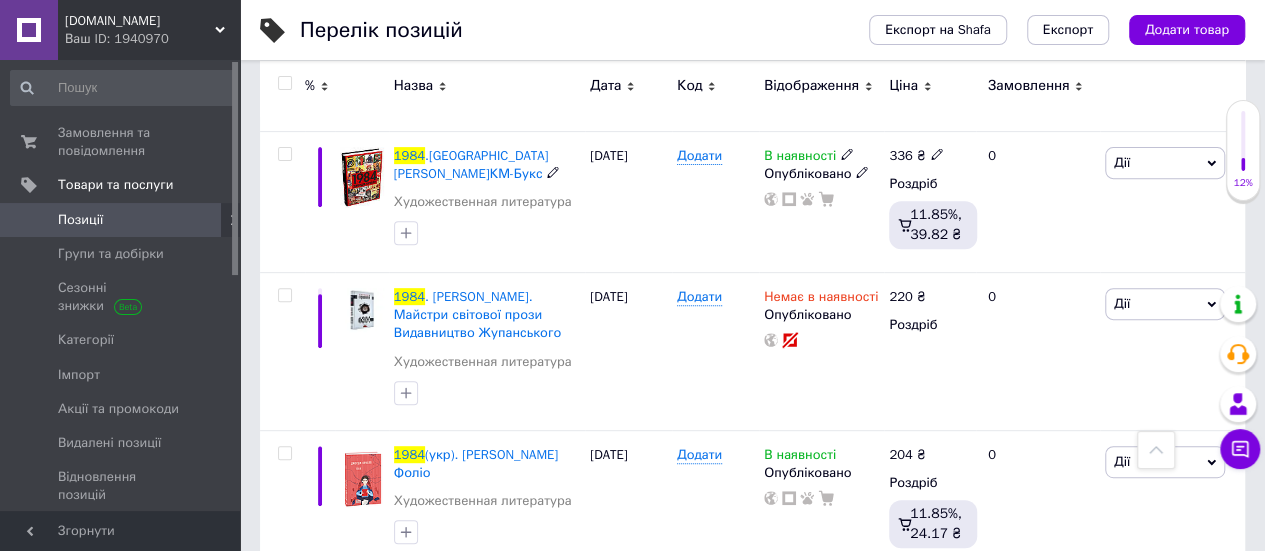 scroll, scrollTop: 0, scrollLeft: 0, axis: both 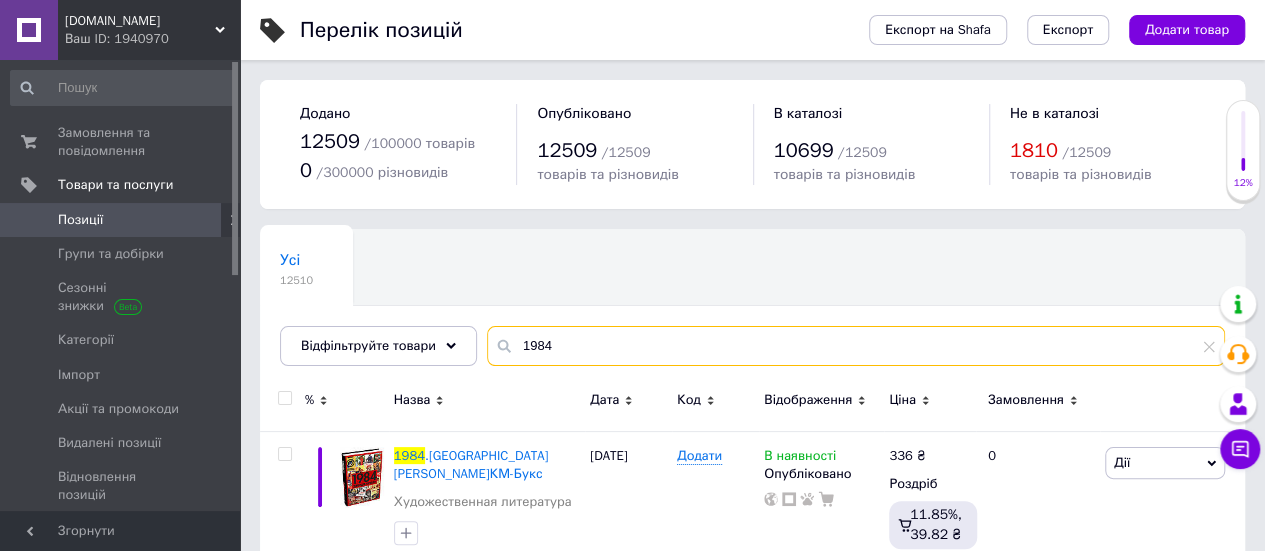 drag, startPoint x: 621, startPoint y: 338, endPoint x: 0, endPoint y: -44, distance: 729.085 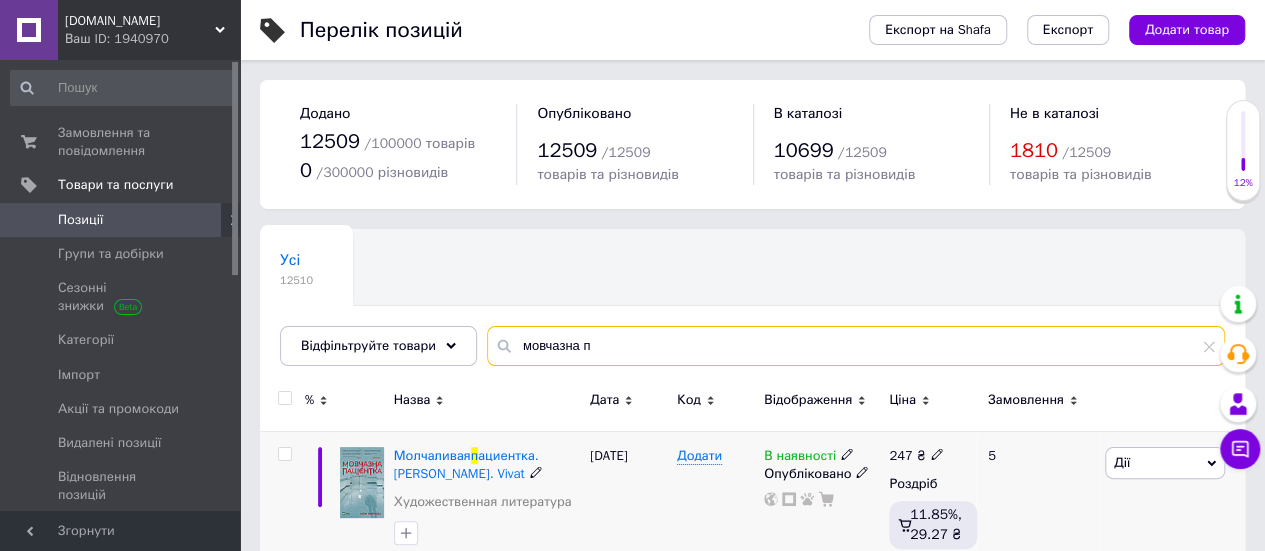 type on "мовчазна п" 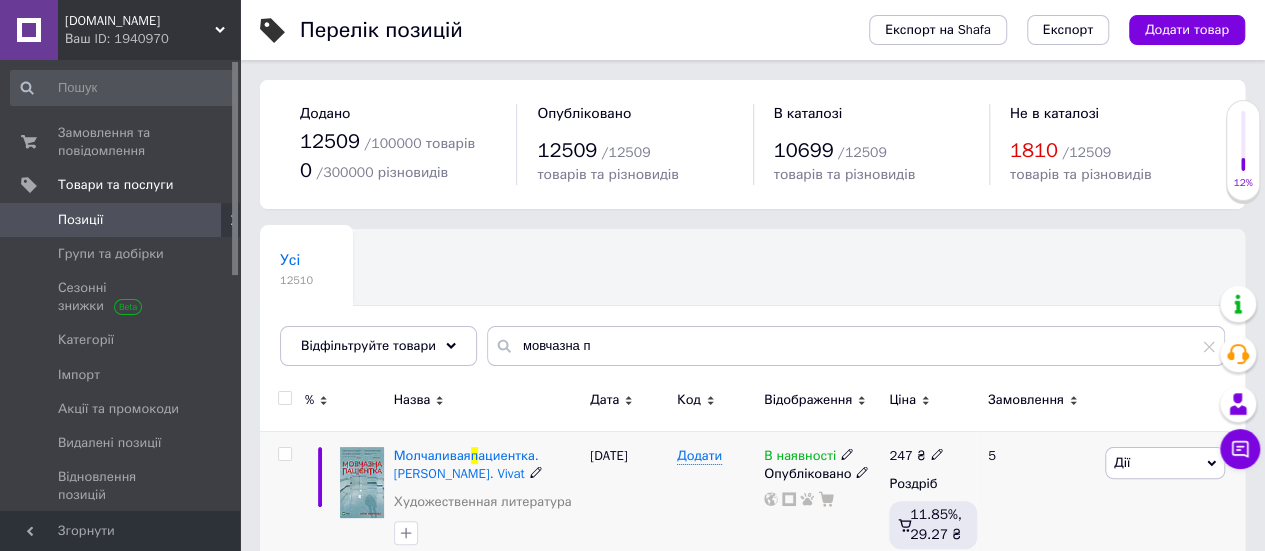 click 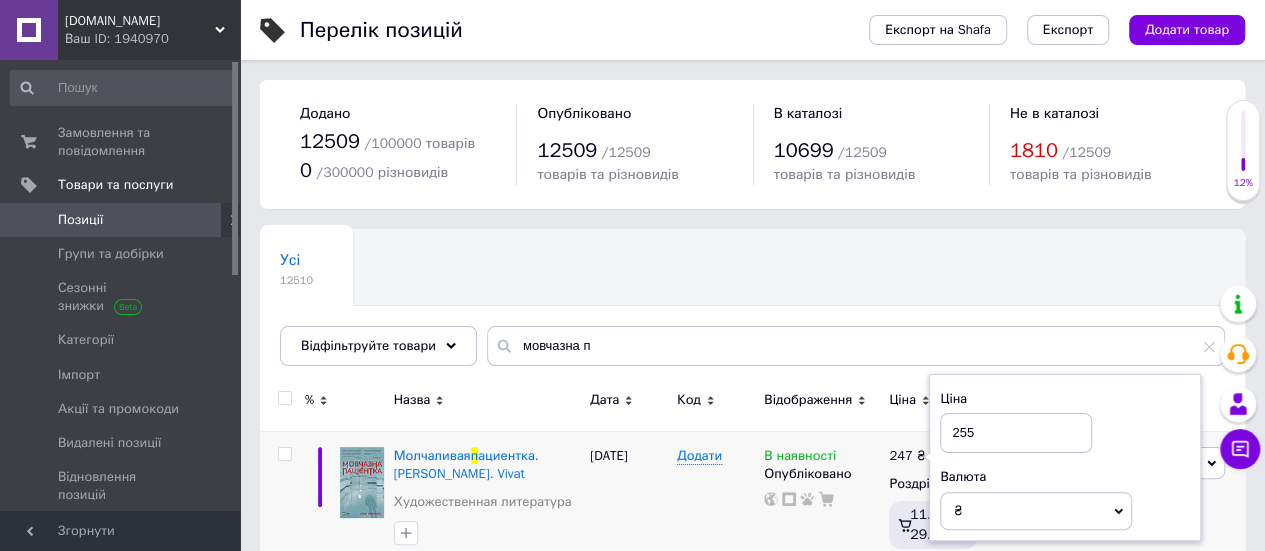 type on "255" 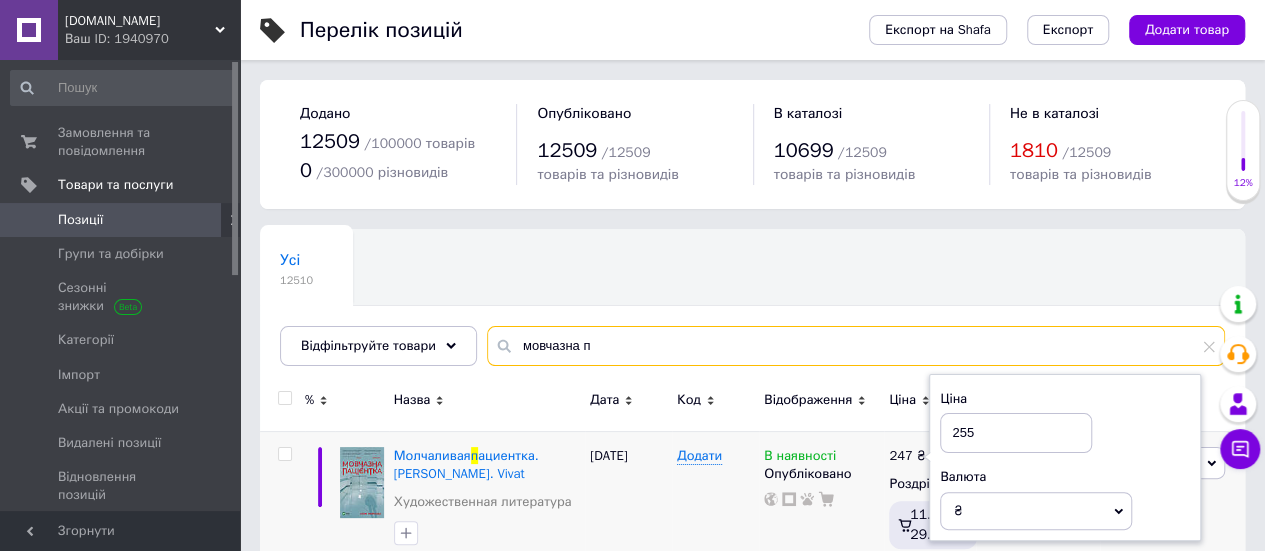 click on "мовчазна п" at bounding box center [856, 346] 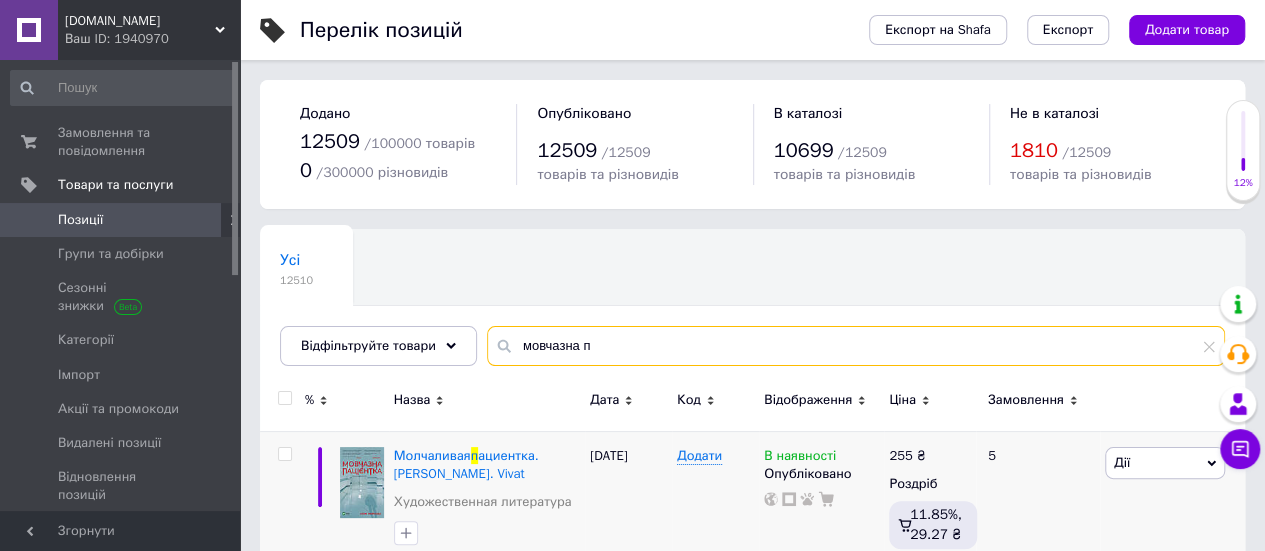 drag, startPoint x: 459, startPoint y: 317, endPoint x: 238, endPoint y: 229, distance: 237.87602 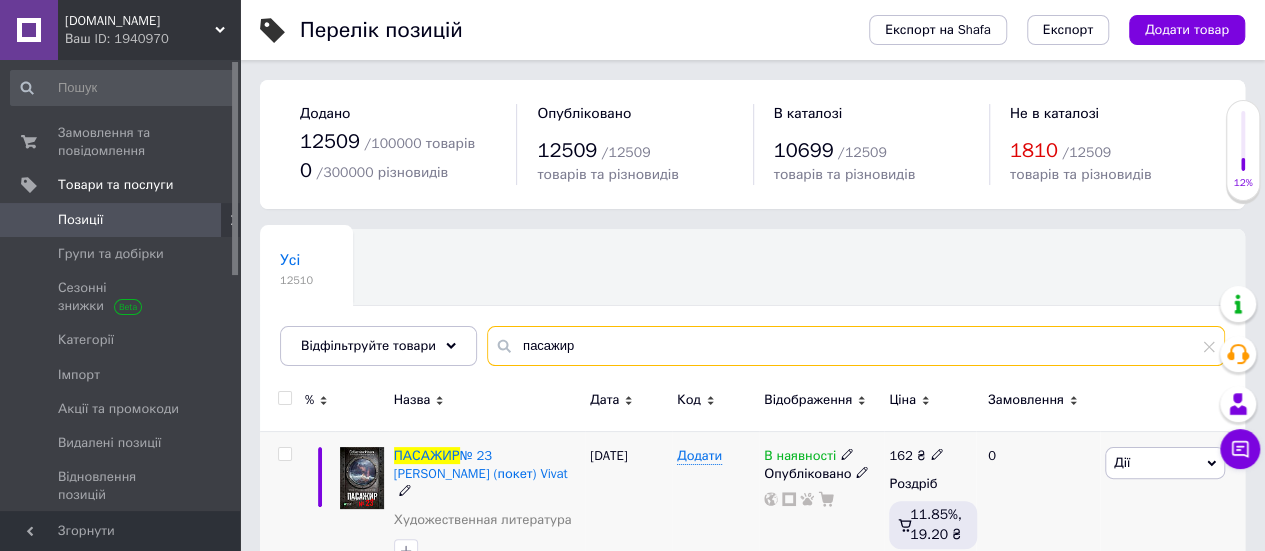 type on "пасажир" 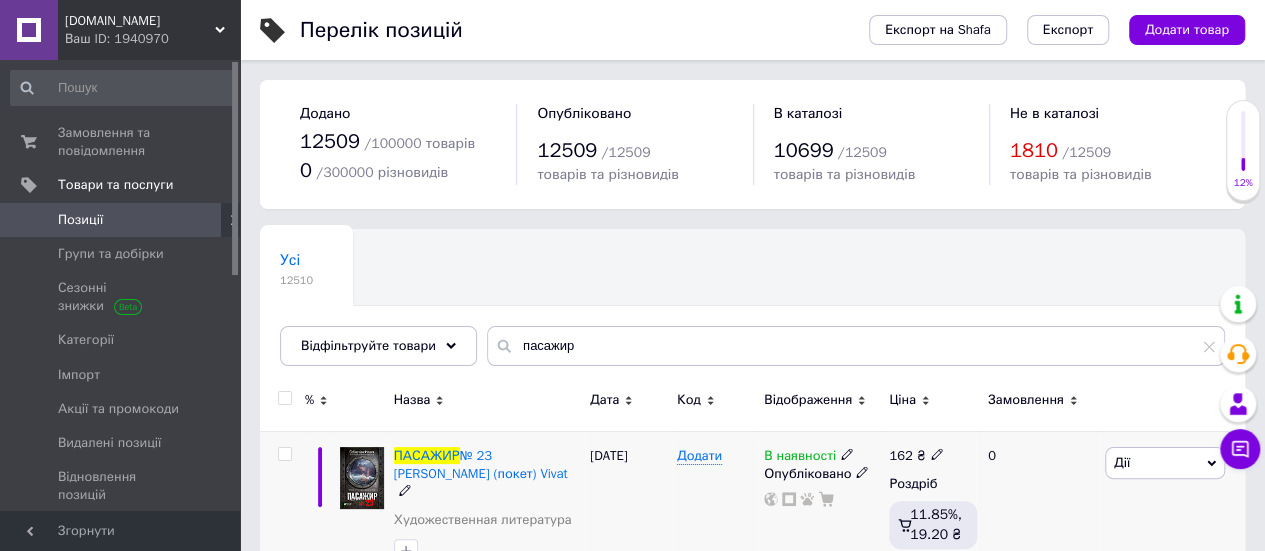 click 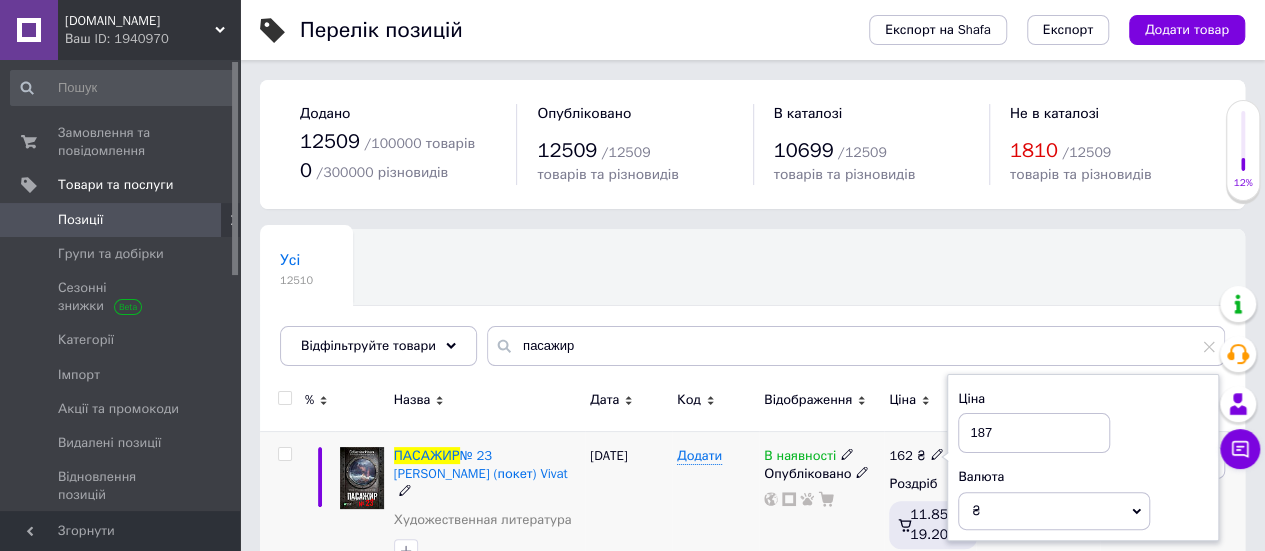 type on "187" 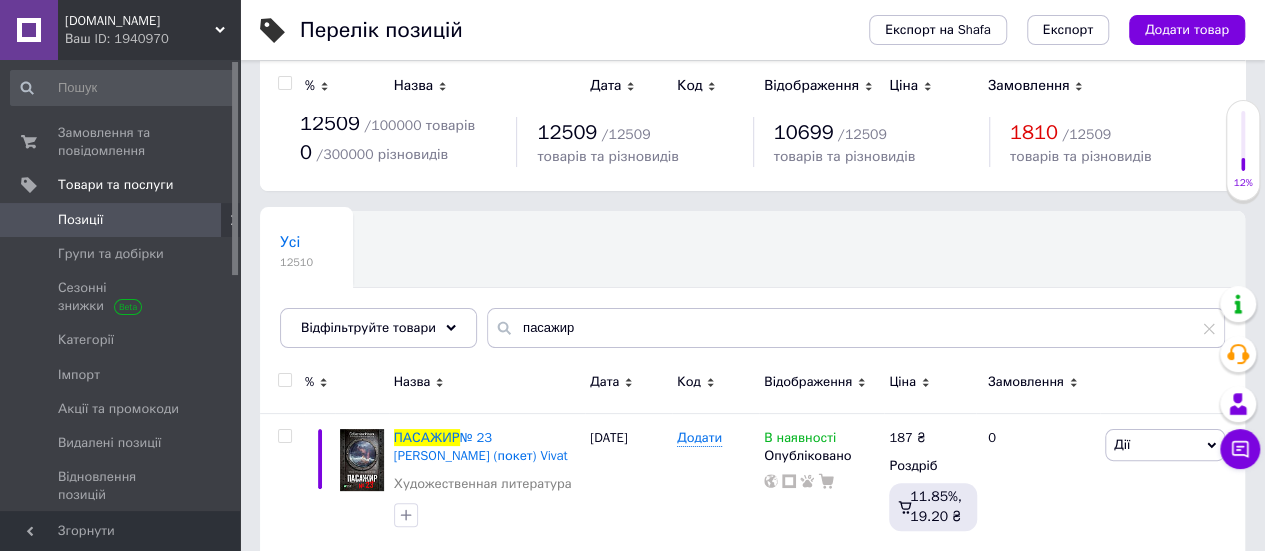 scroll, scrollTop: 0, scrollLeft: 0, axis: both 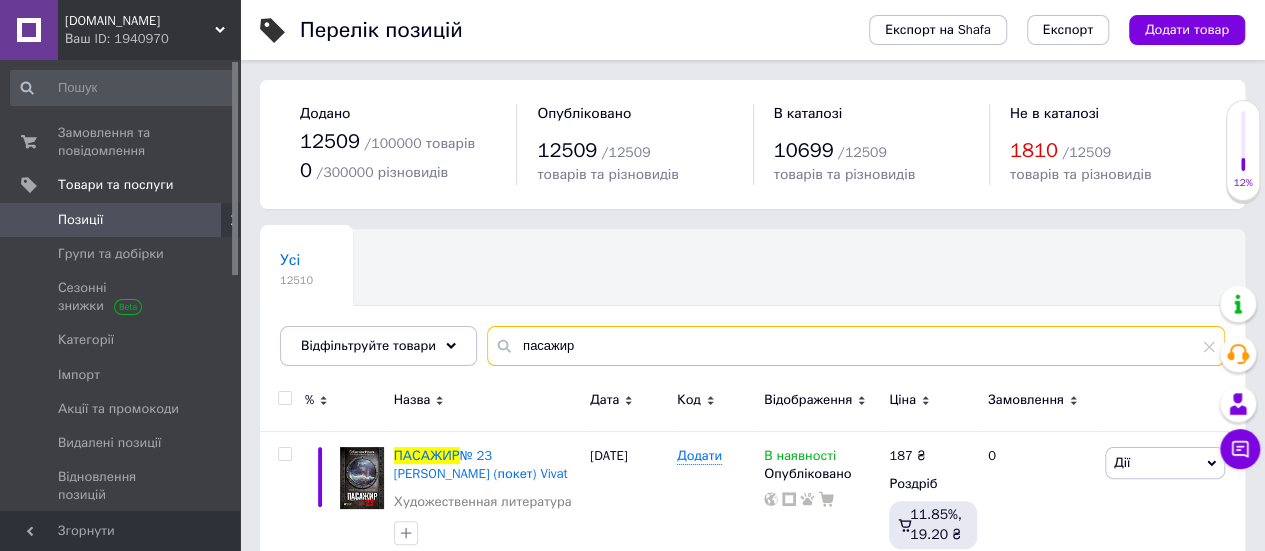 drag, startPoint x: 632, startPoint y: 355, endPoint x: 201, endPoint y: 225, distance: 450.17886 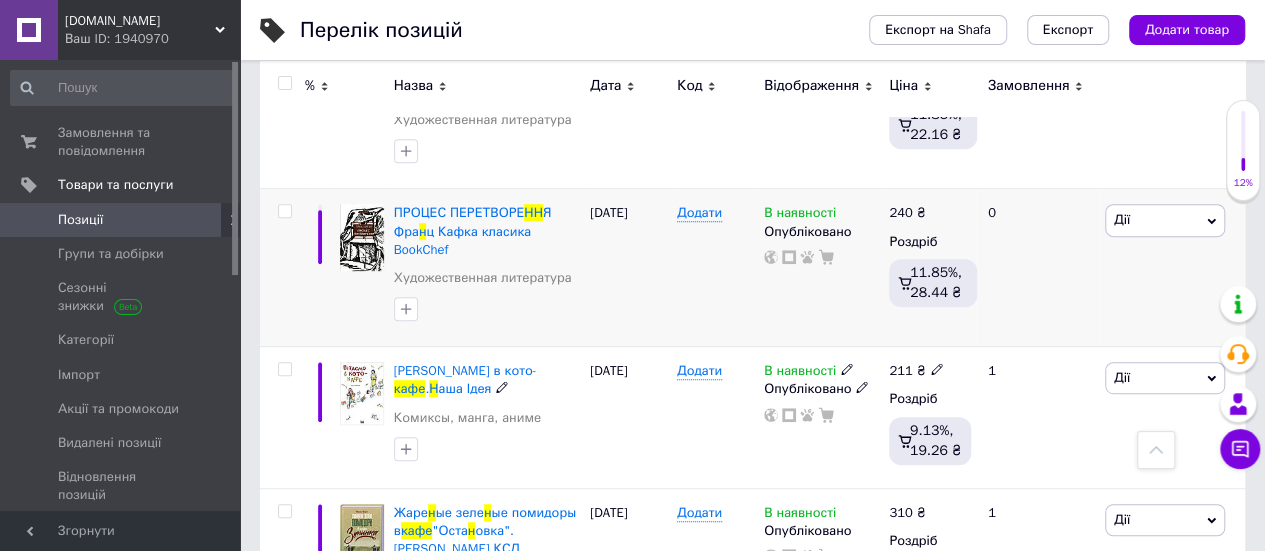 scroll, scrollTop: 0, scrollLeft: 0, axis: both 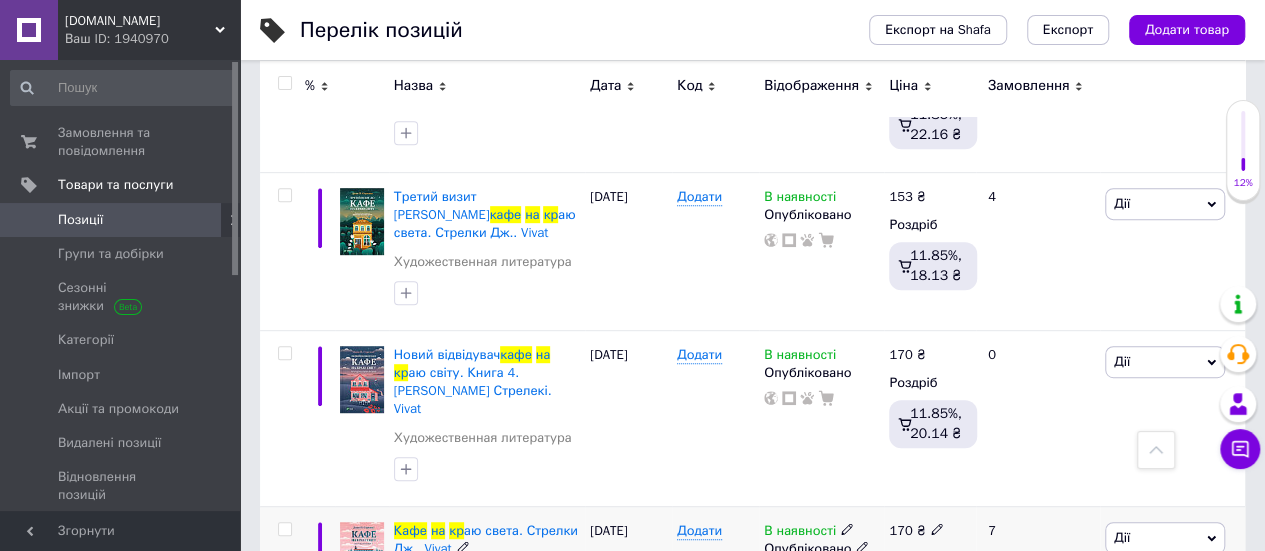 type on "кафе на кр" 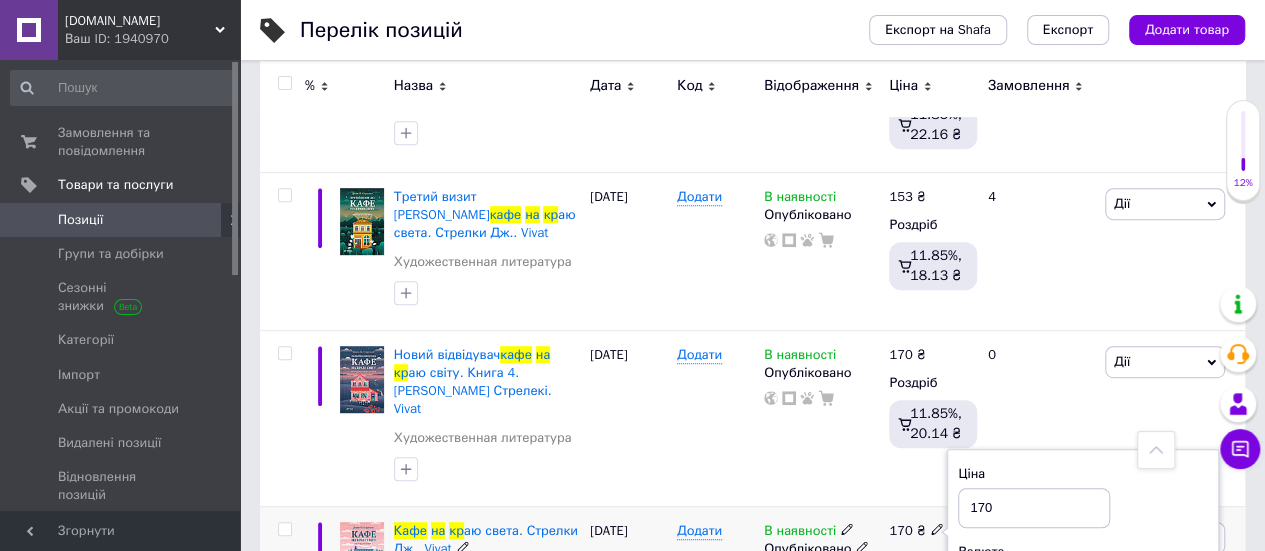 scroll, scrollTop: 430, scrollLeft: 0, axis: vertical 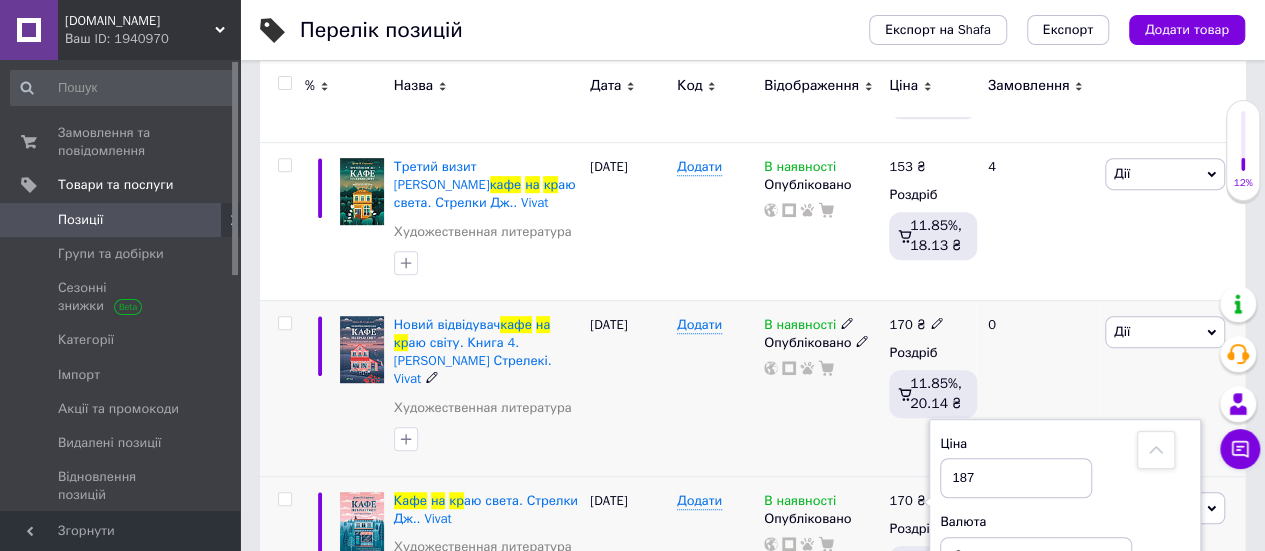 type on "187" 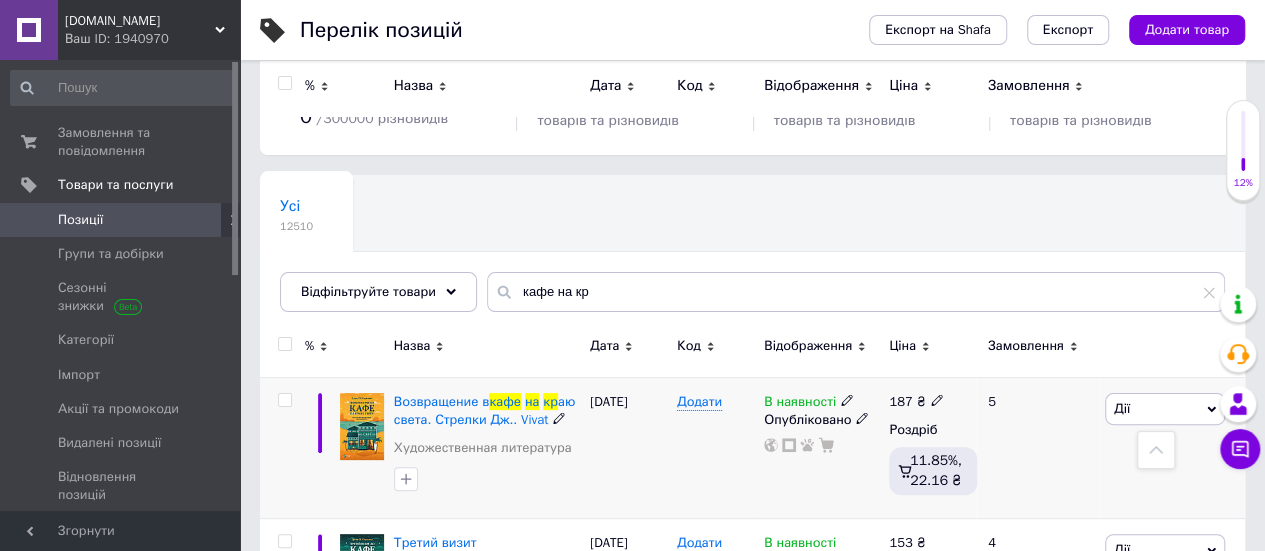 scroll, scrollTop: 0, scrollLeft: 0, axis: both 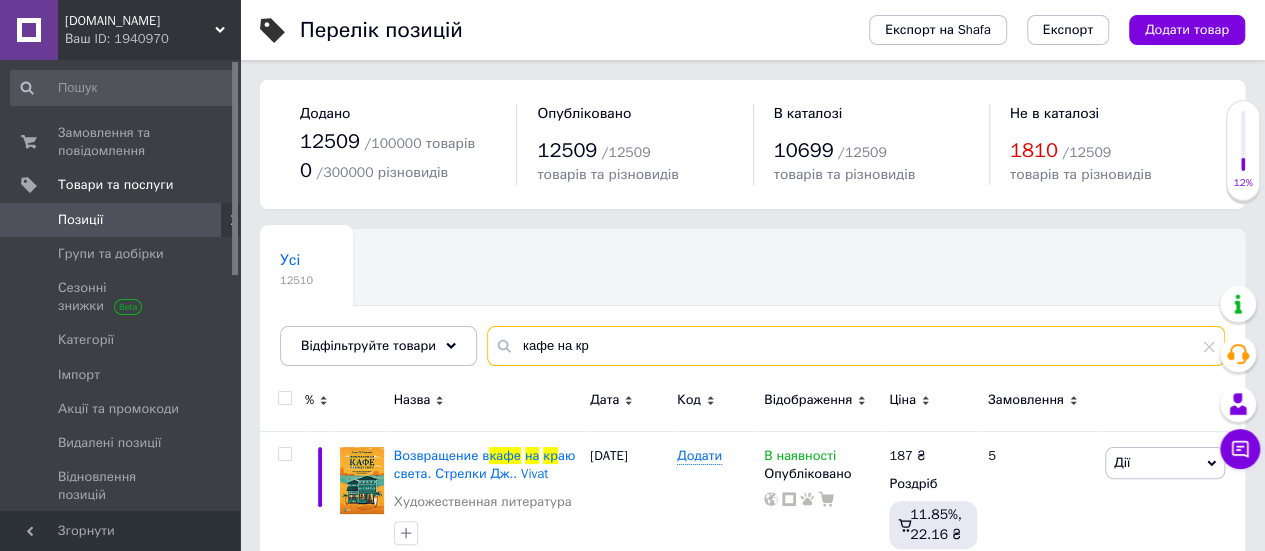 drag, startPoint x: 621, startPoint y: 356, endPoint x: 0, endPoint y: -55, distance: 744.6892 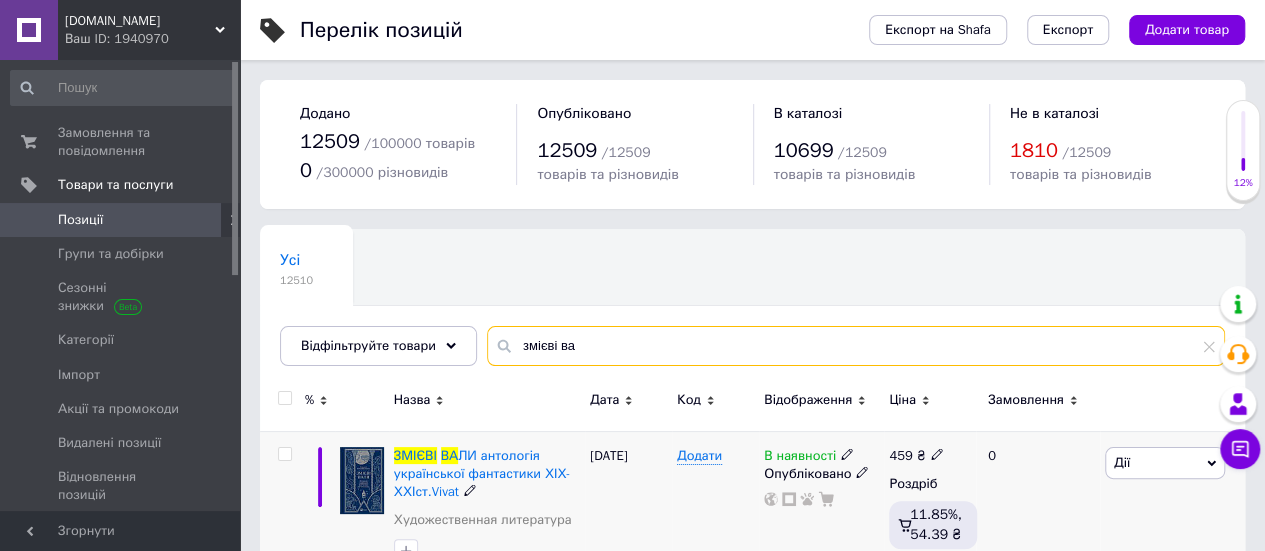 type on "змієві ва" 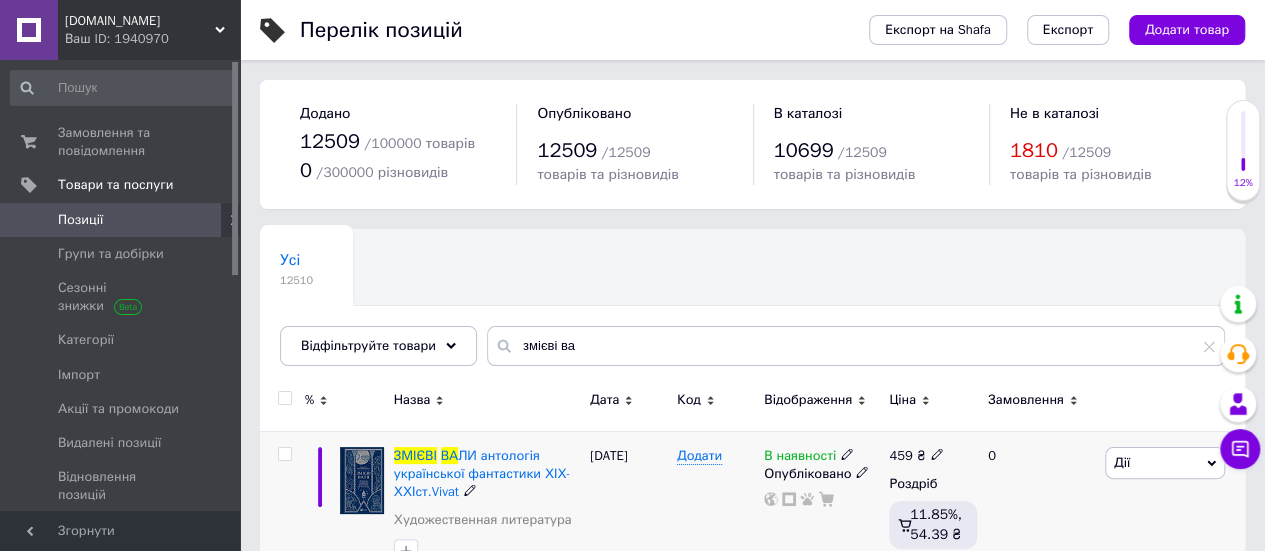 click on "459   ₴" at bounding box center (916, 456) 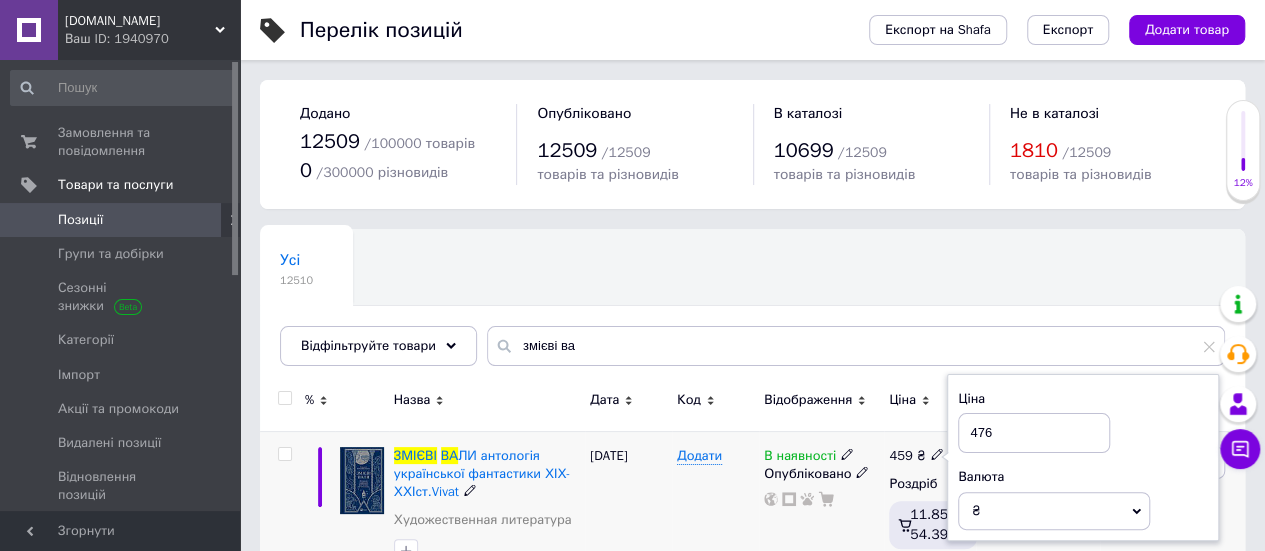 type on "476" 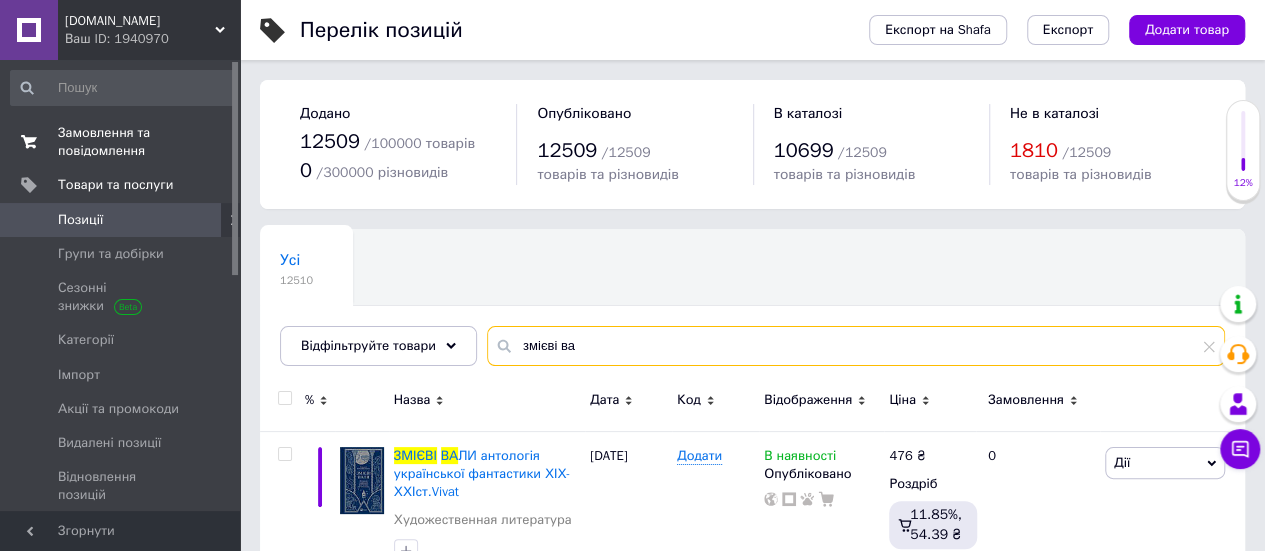 drag, startPoint x: 583, startPoint y: 342, endPoint x: 0, endPoint y: 148, distance: 614.4306 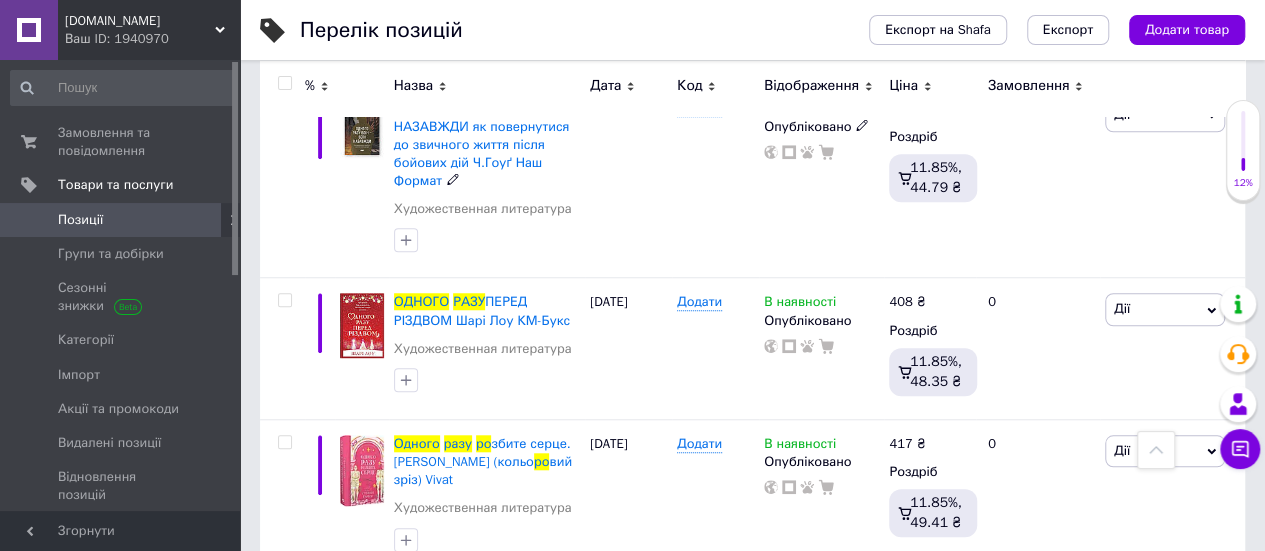 scroll, scrollTop: 700, scrollLeft: 0, axis: vertical 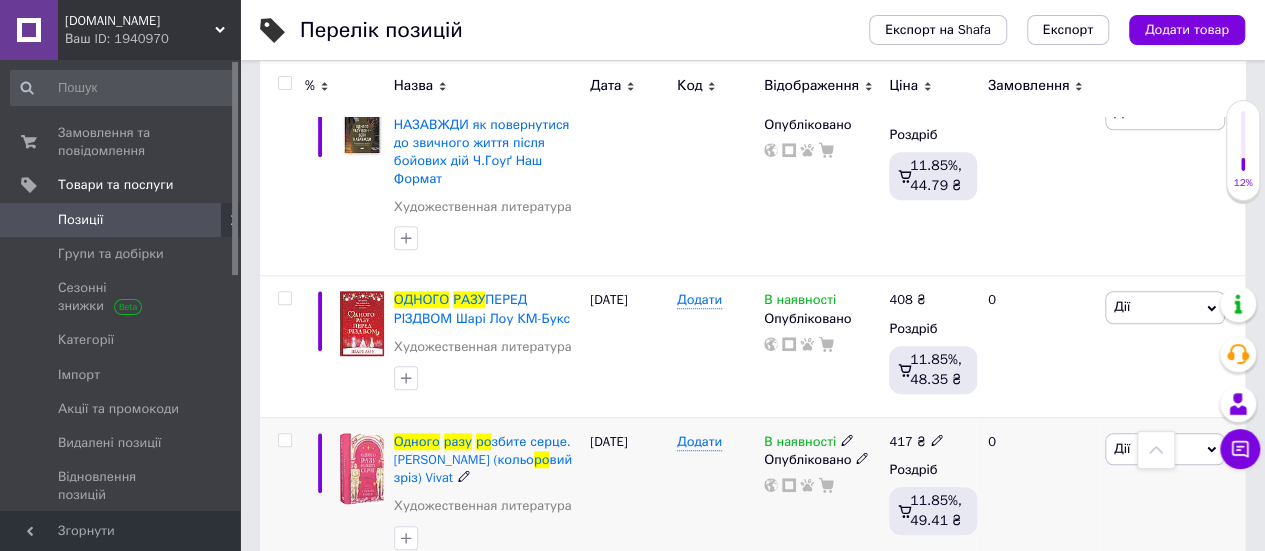 type on "одного разу ро" 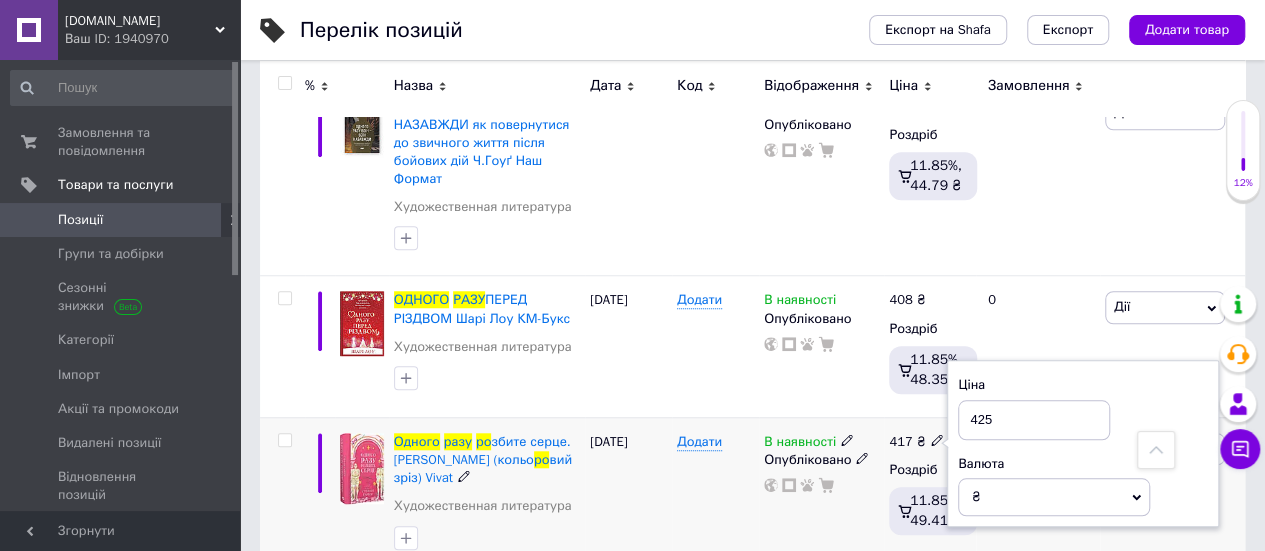 type on "425" 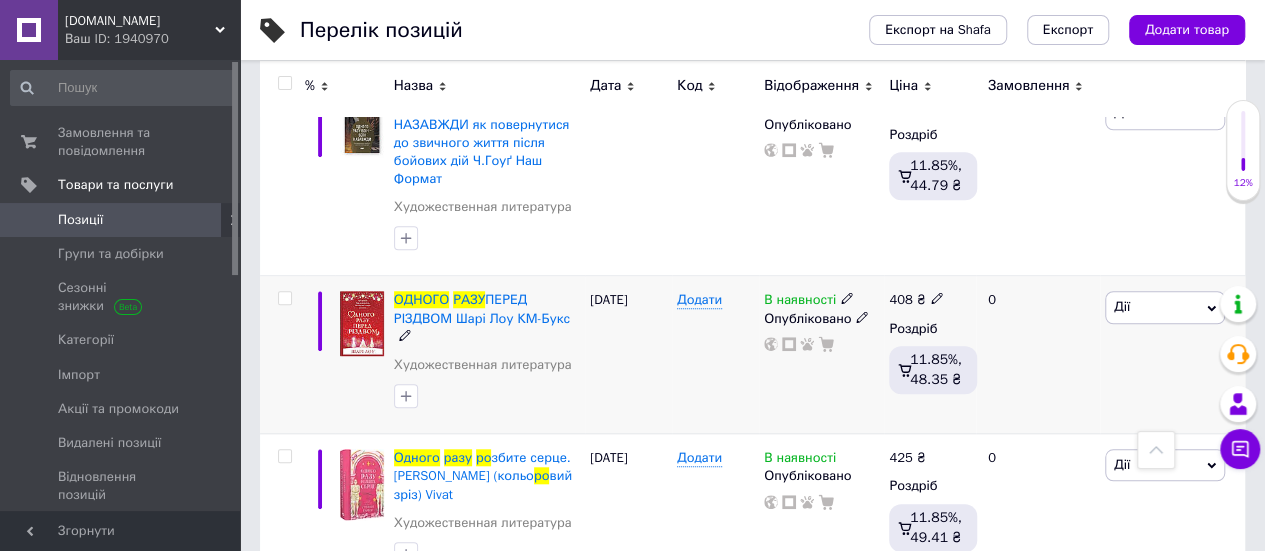 scroll, scrollTop: 0, scrollLeft: 0, axis: both 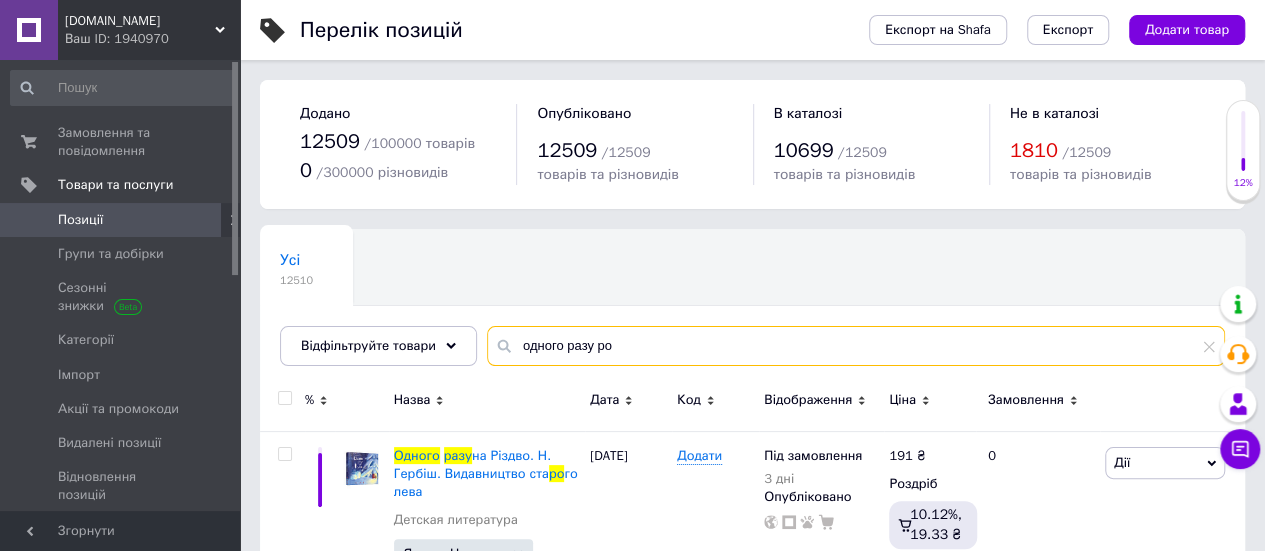 drag, startPoint x: 576, startPoint y: 343, endPoint x: 0, endPoint y: 53, distance: 644.88446 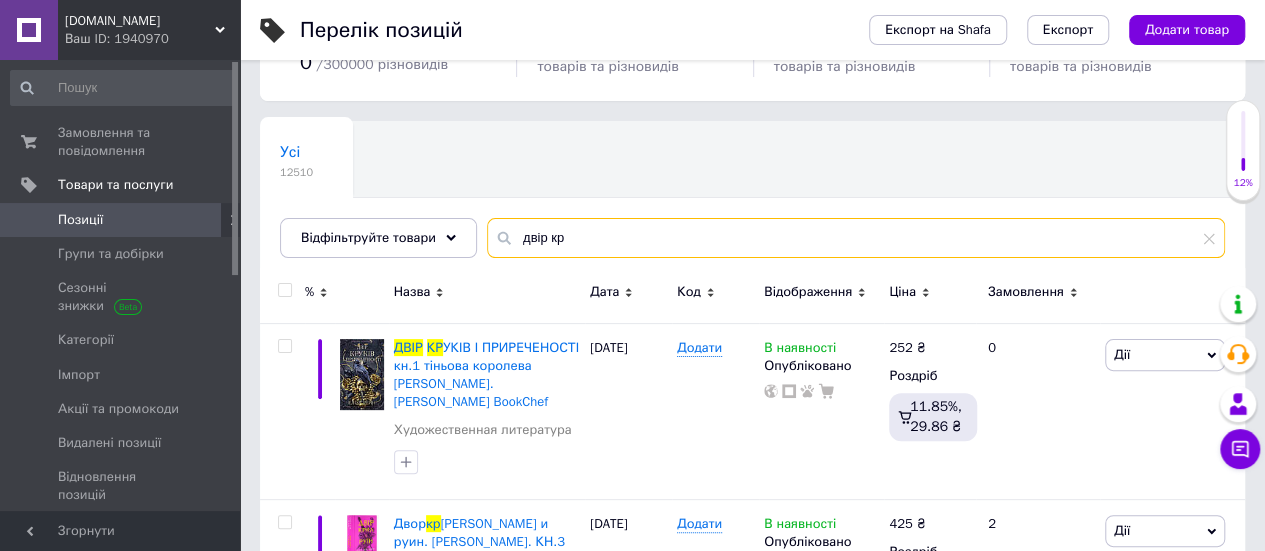 scroll, scrollTop: 197, scrollLeft: 0, axis: vertical 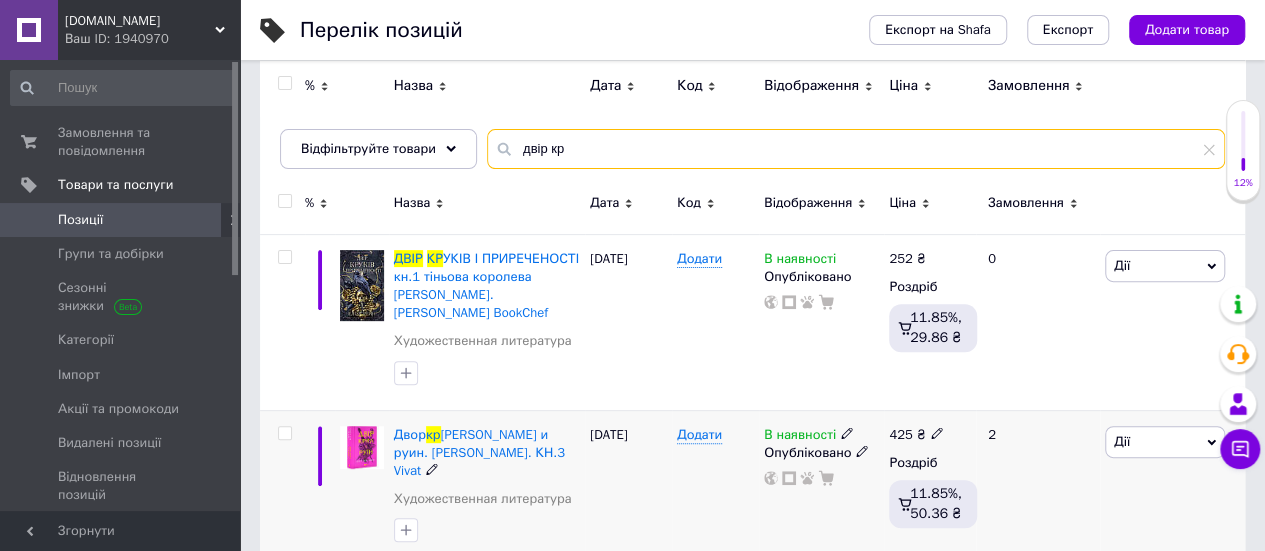type on "двір кр" 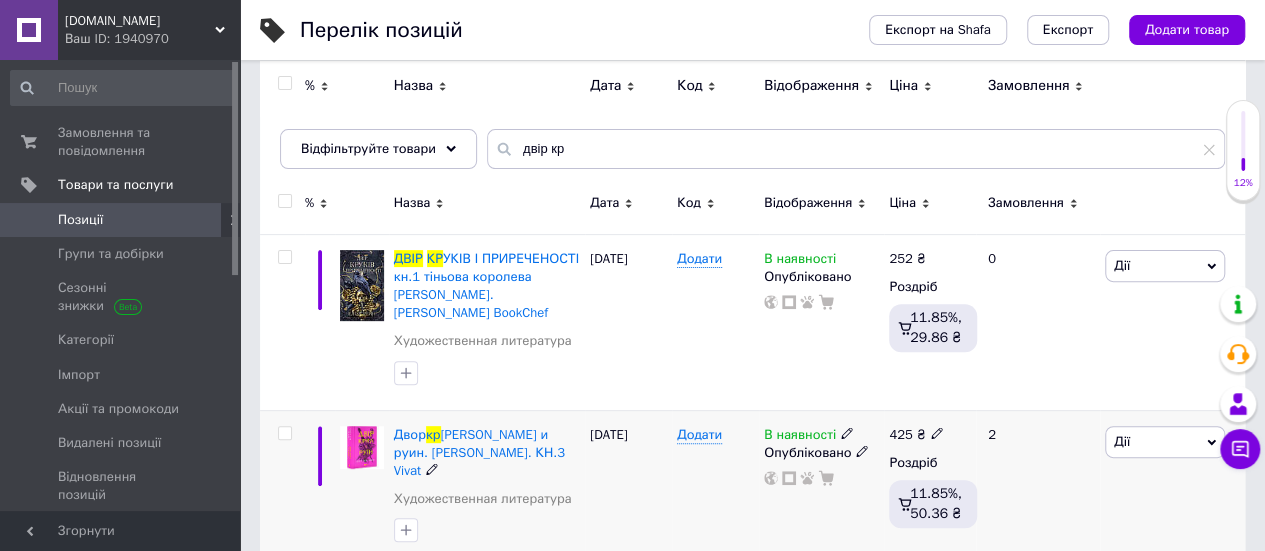 click 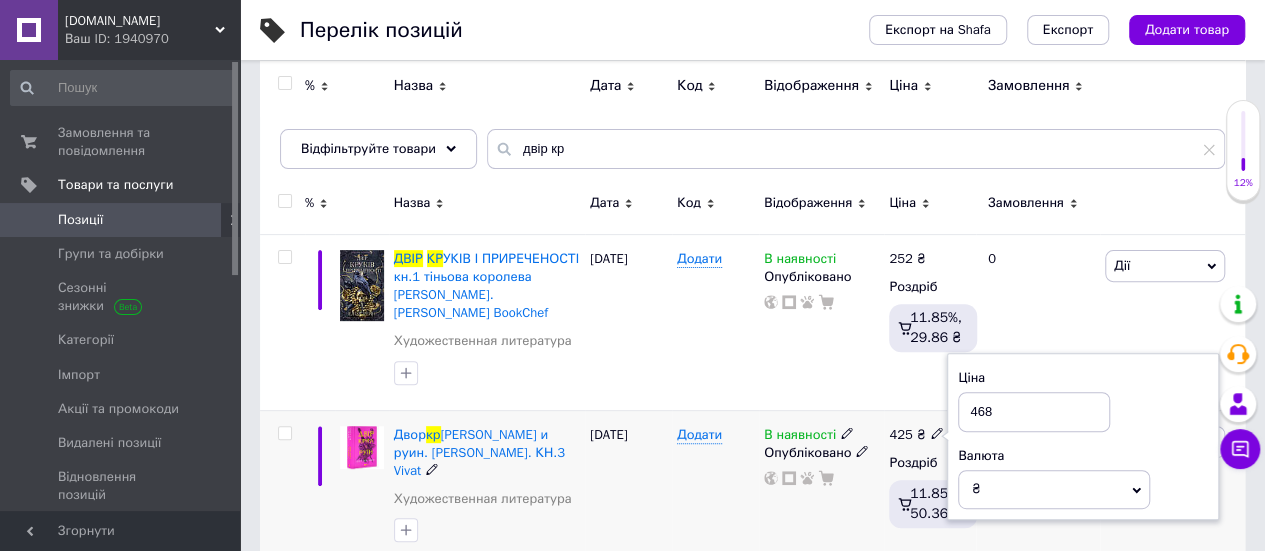 type on "468" 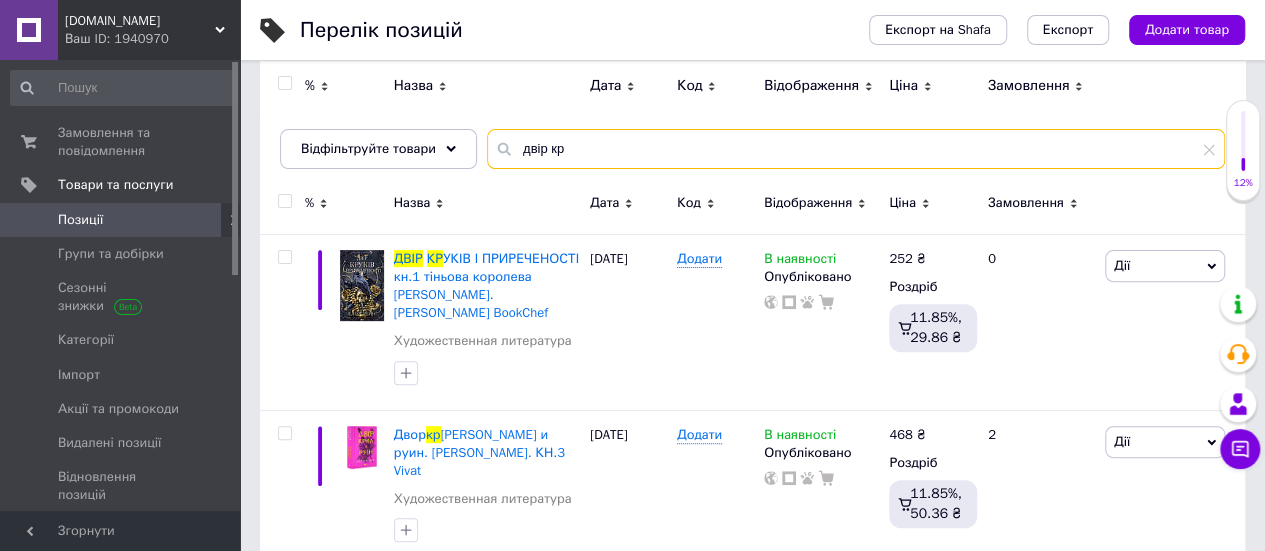 drag, startPoint x: 592, startPoint y: 151, endPoint x: 153, endPoint y: -35, distance: 476.77774 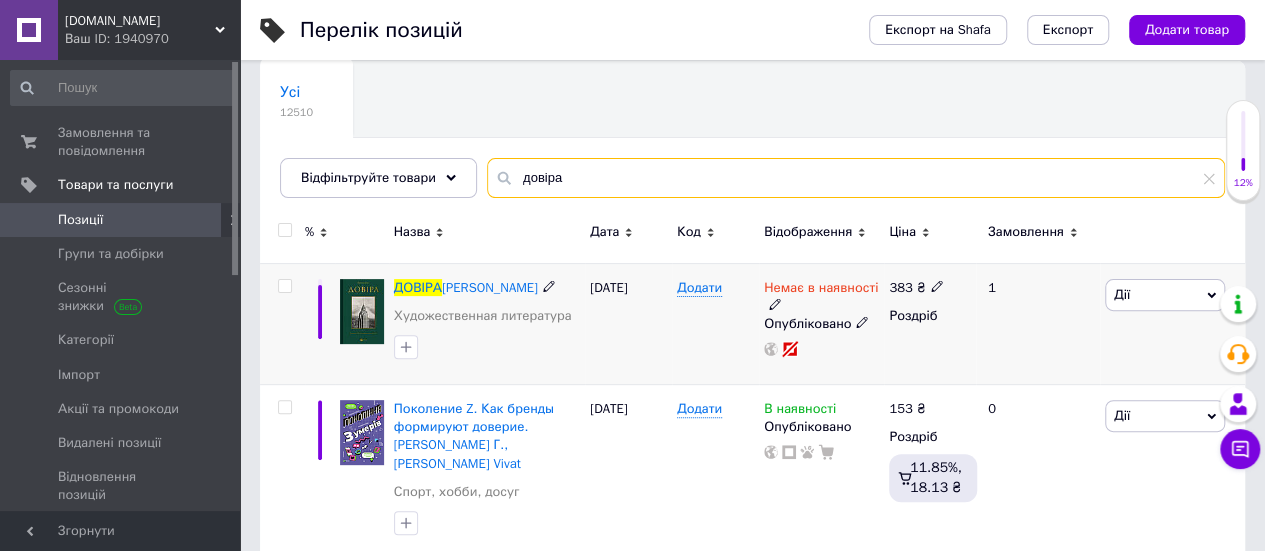 type on "довіра" 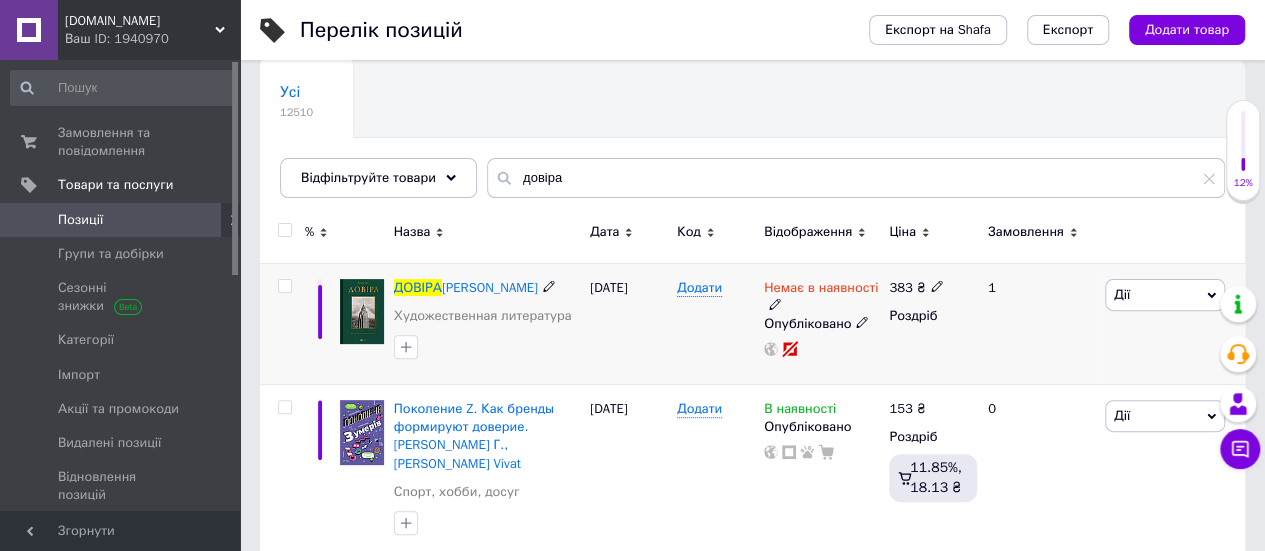 click on "Немає в наявності" at bounding box center (821, 290) 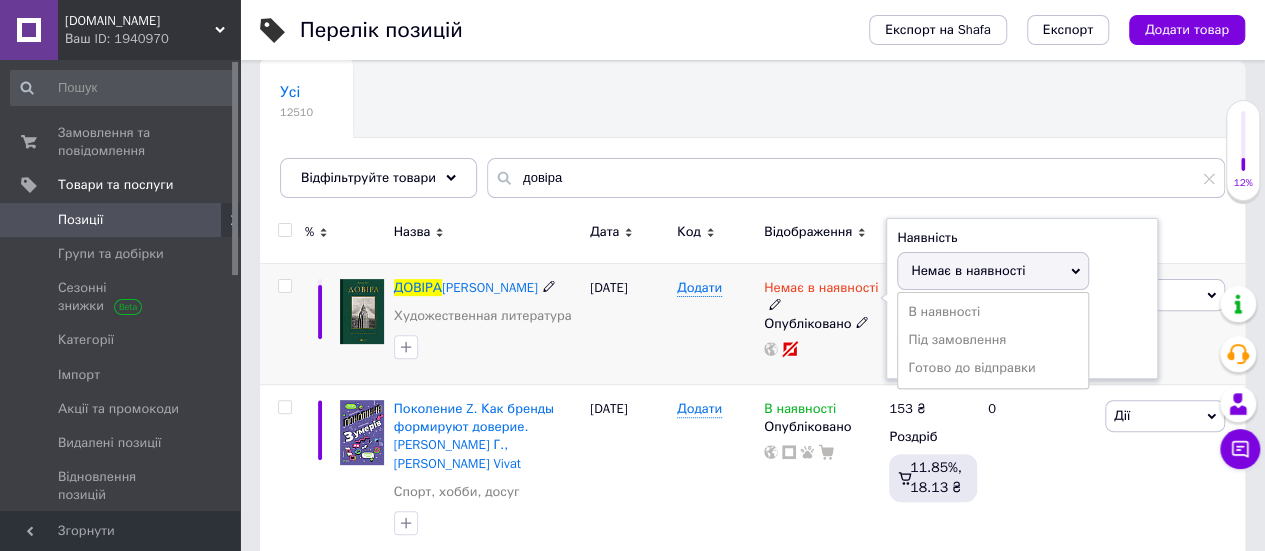 drag, startPoint x: 918, startPoint y: 307, endPoint x: 841, endPoint y: 349, distance: 87.70975 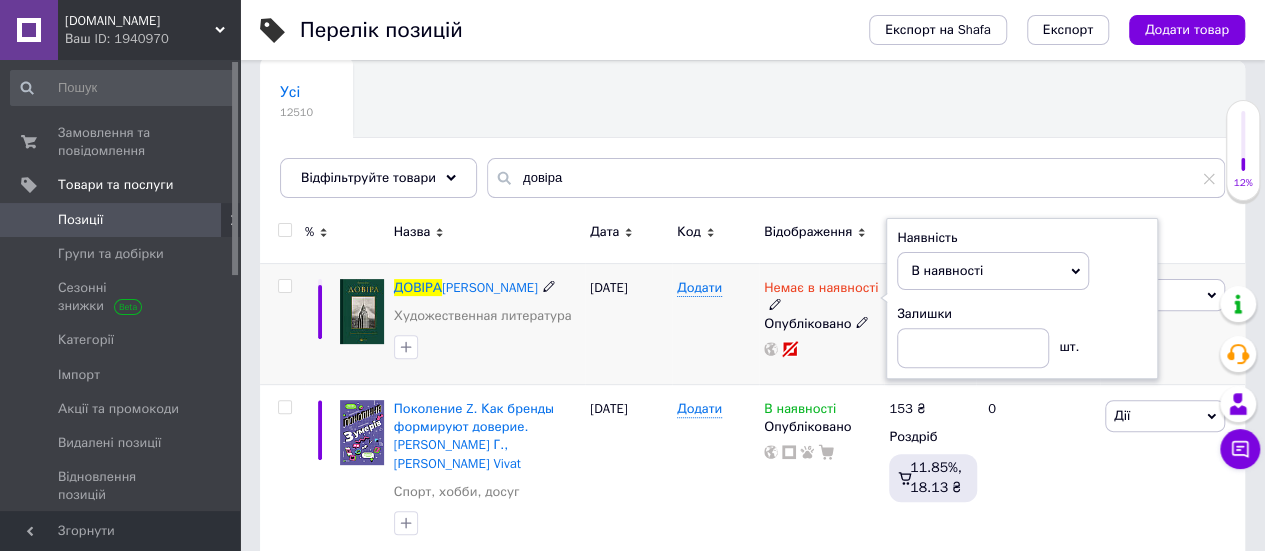 click on "Немає в наявності Наявність В наявності Немає в наявності Під замовлення Готово до відправки Залишки шт. Опубліковано" at bounding box center [821, 323] 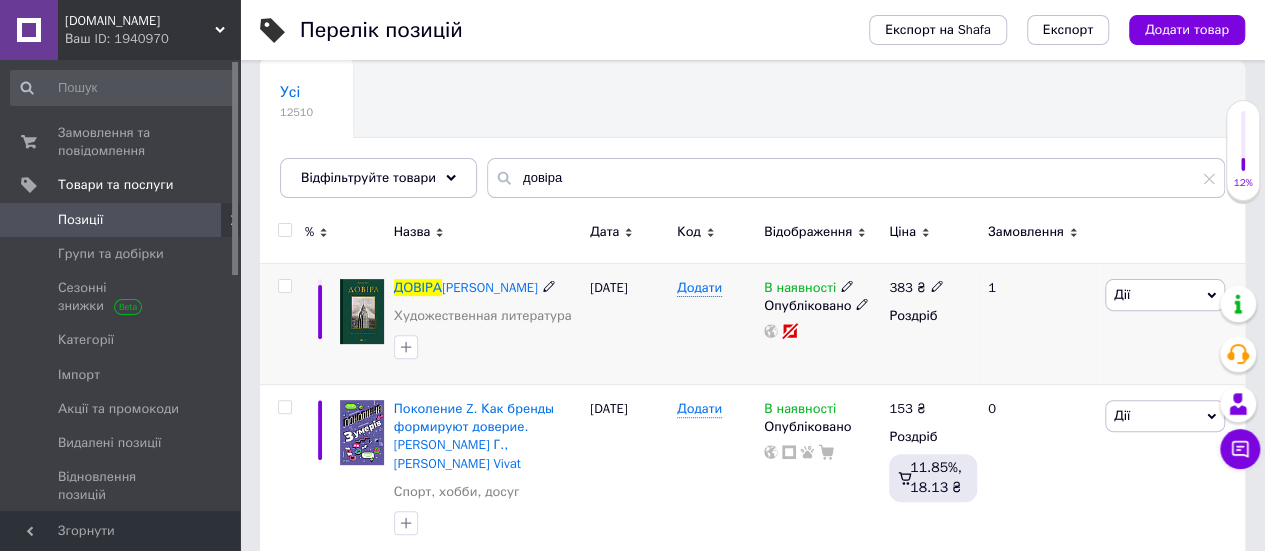 click on "383   ₴" at bounding box center [916, 288] 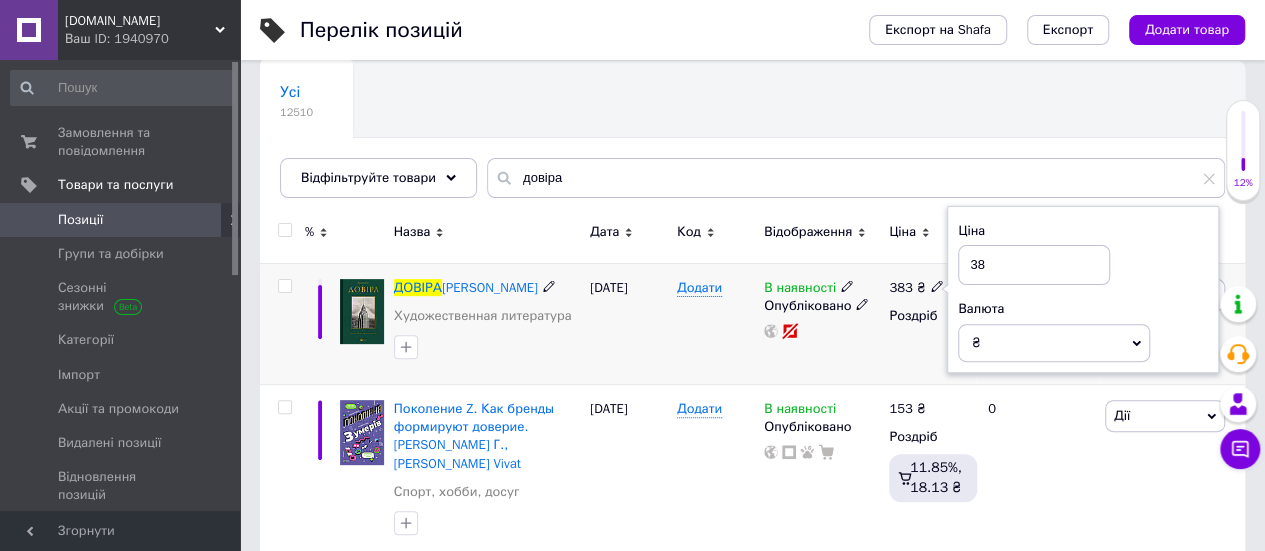 type on "3" 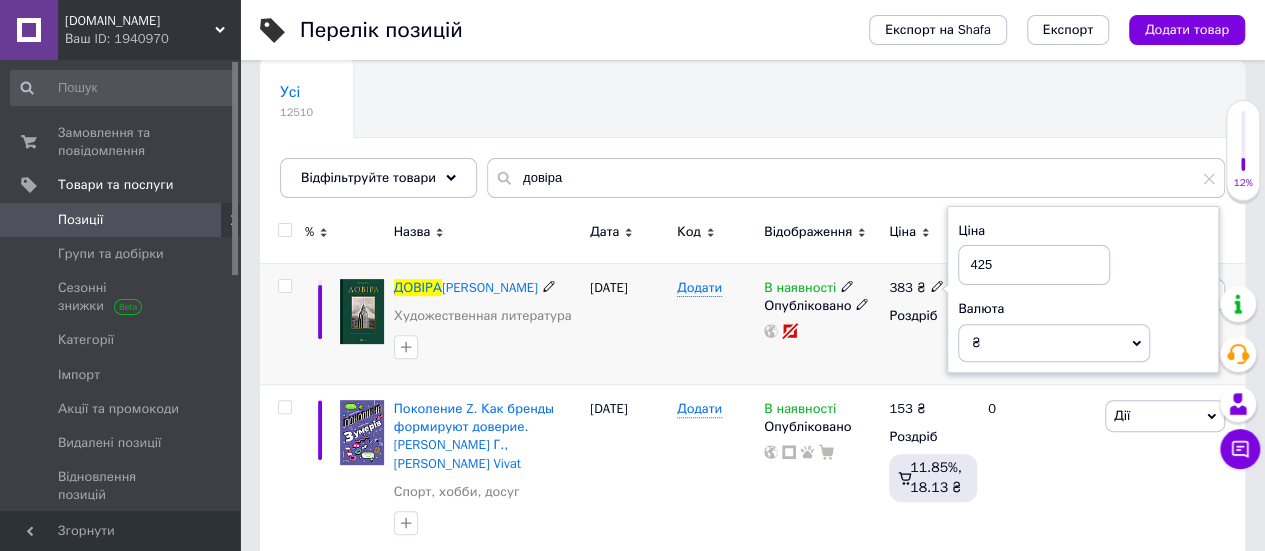 type on "425" 